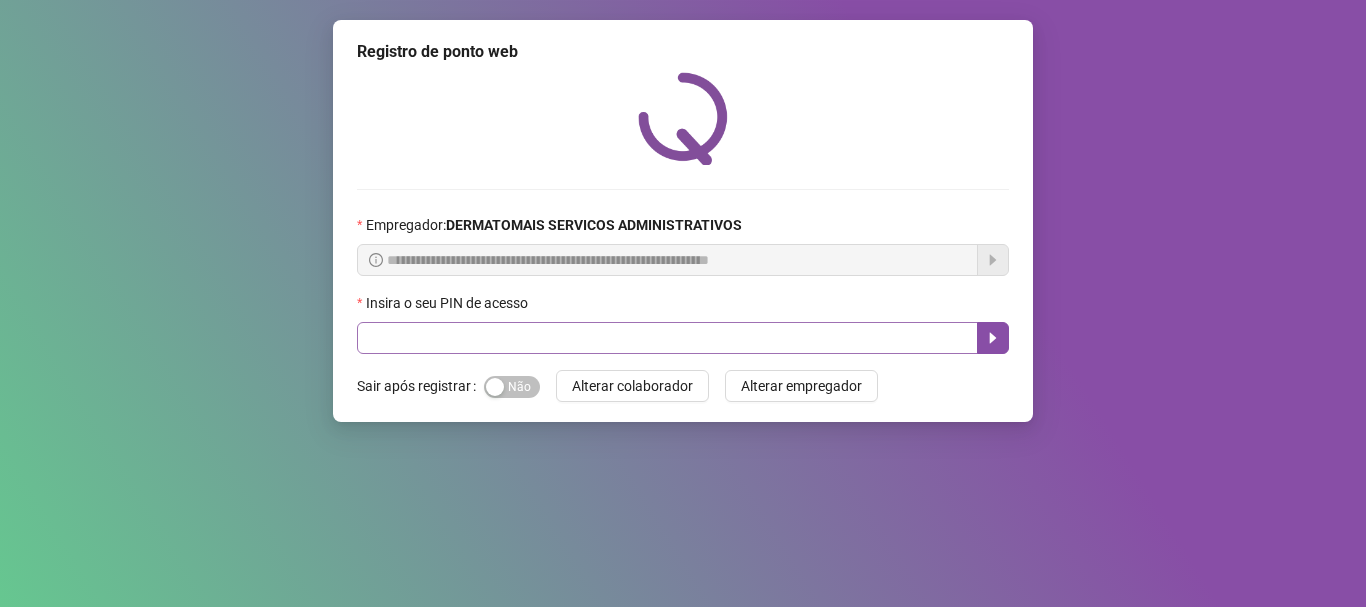 scroll, scrollTop: 0, scrollLeft: 0, axis: both 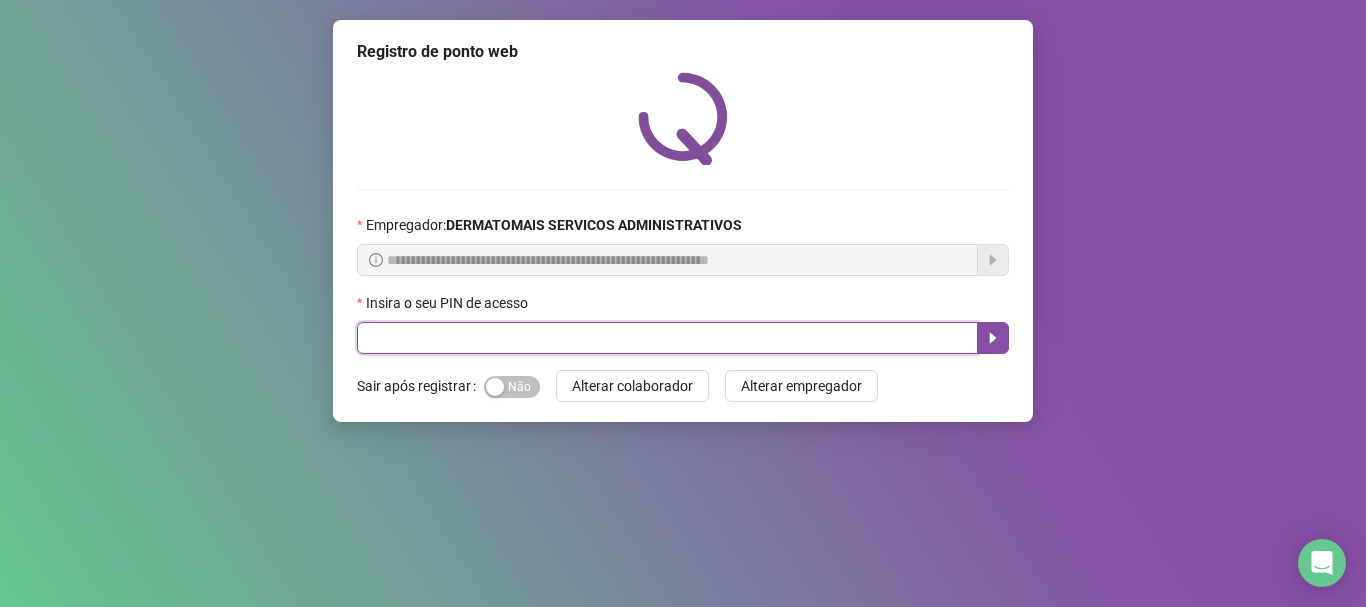 click at bounding box center [667, 338] 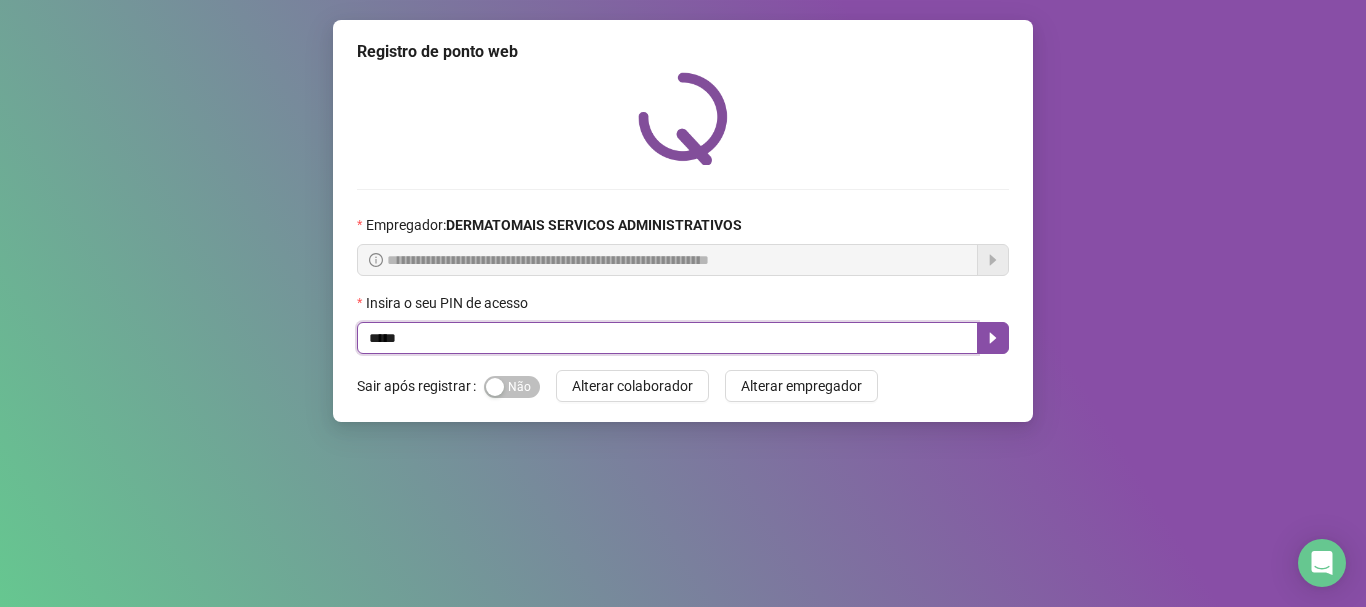 type on "*****" 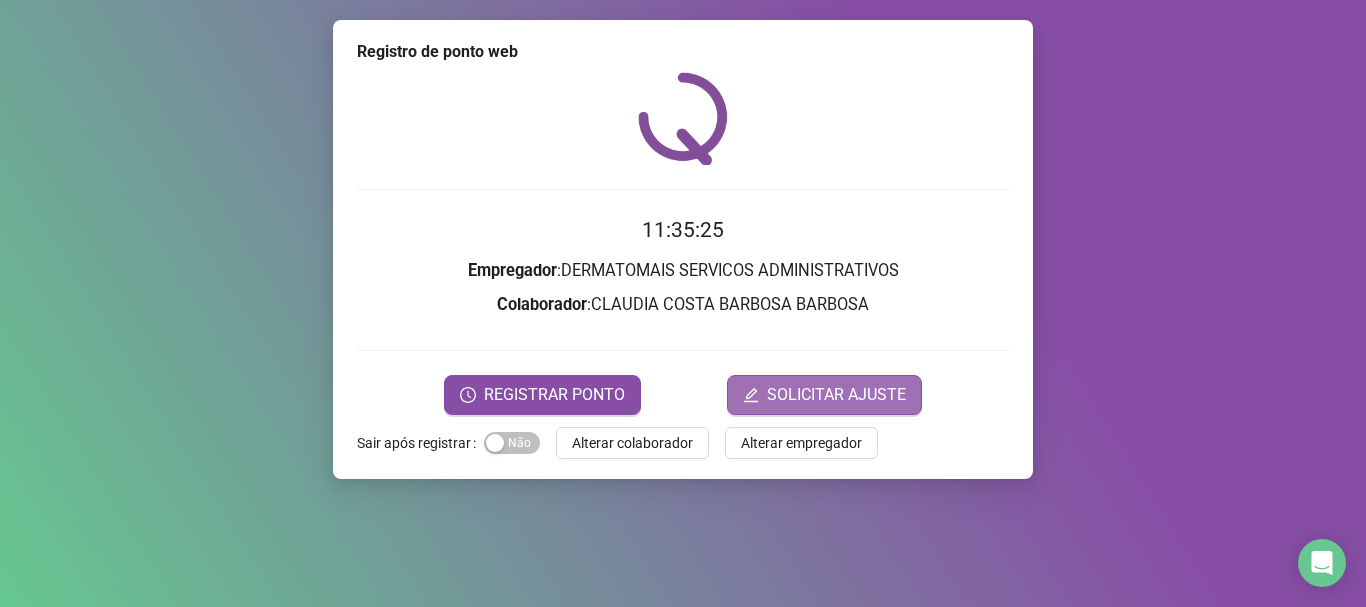 click on "SOLICITAR AJUSTE" at bounding box center (836, 395) 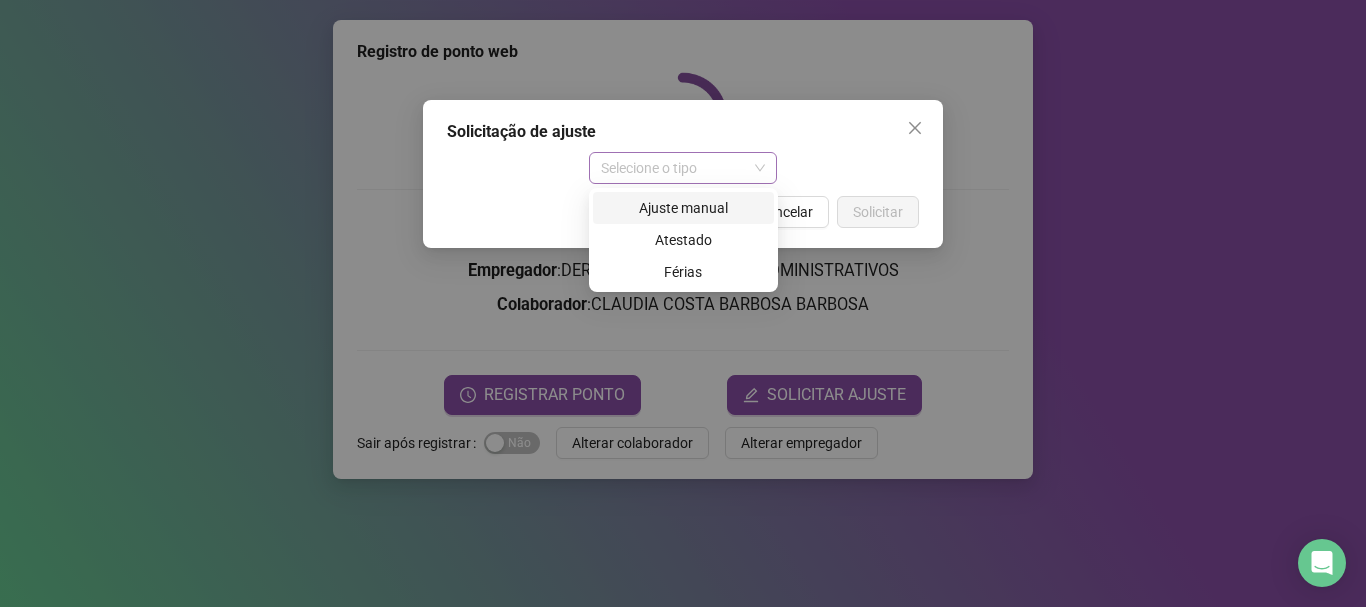 click on "Selecione o tipo" at bounding box center [683, 168] 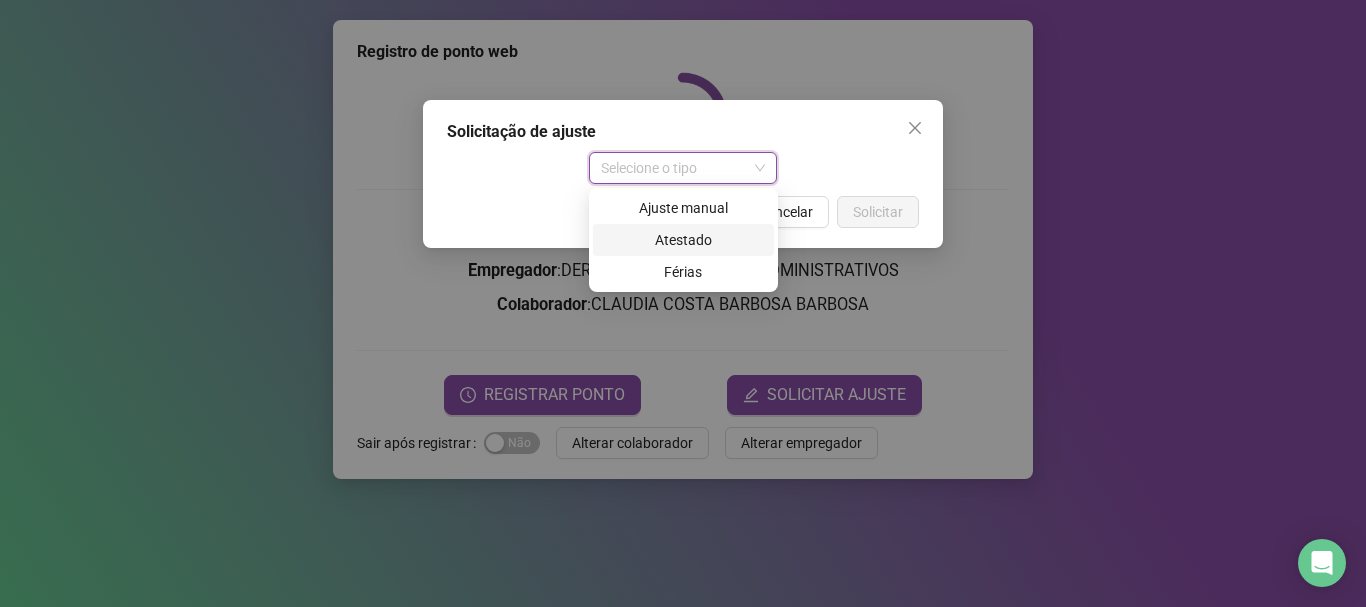click on "Atestado" at bounding box center (683, 240) 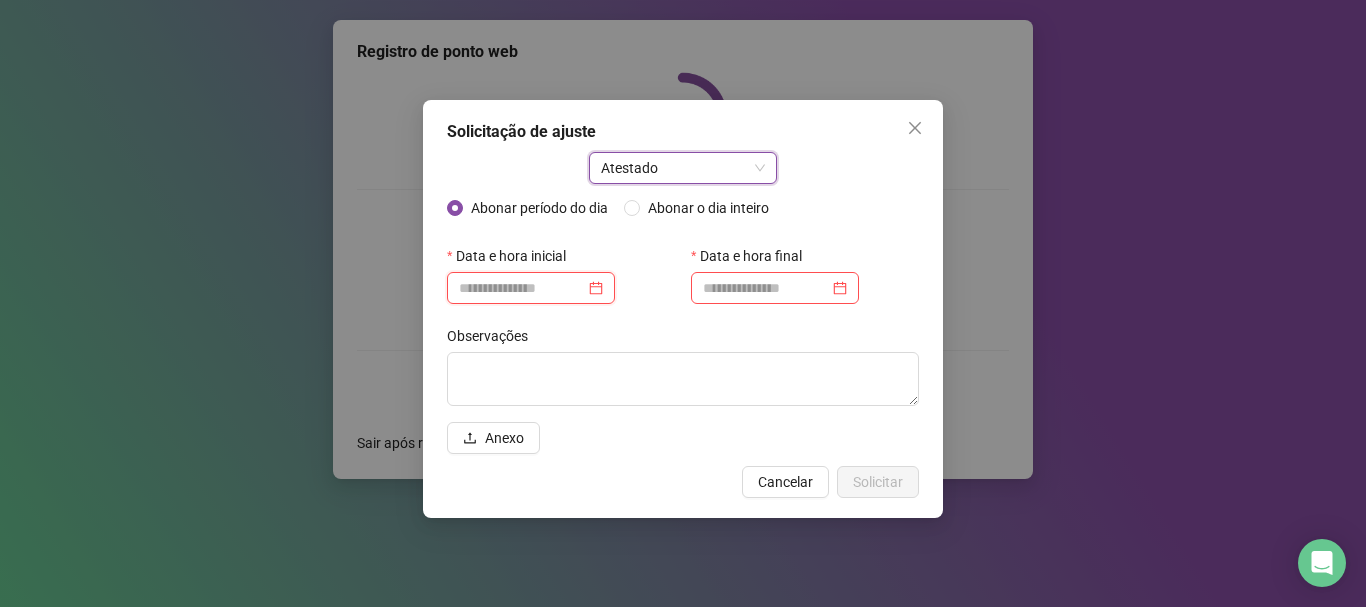 click at bounding box center (522, 288) 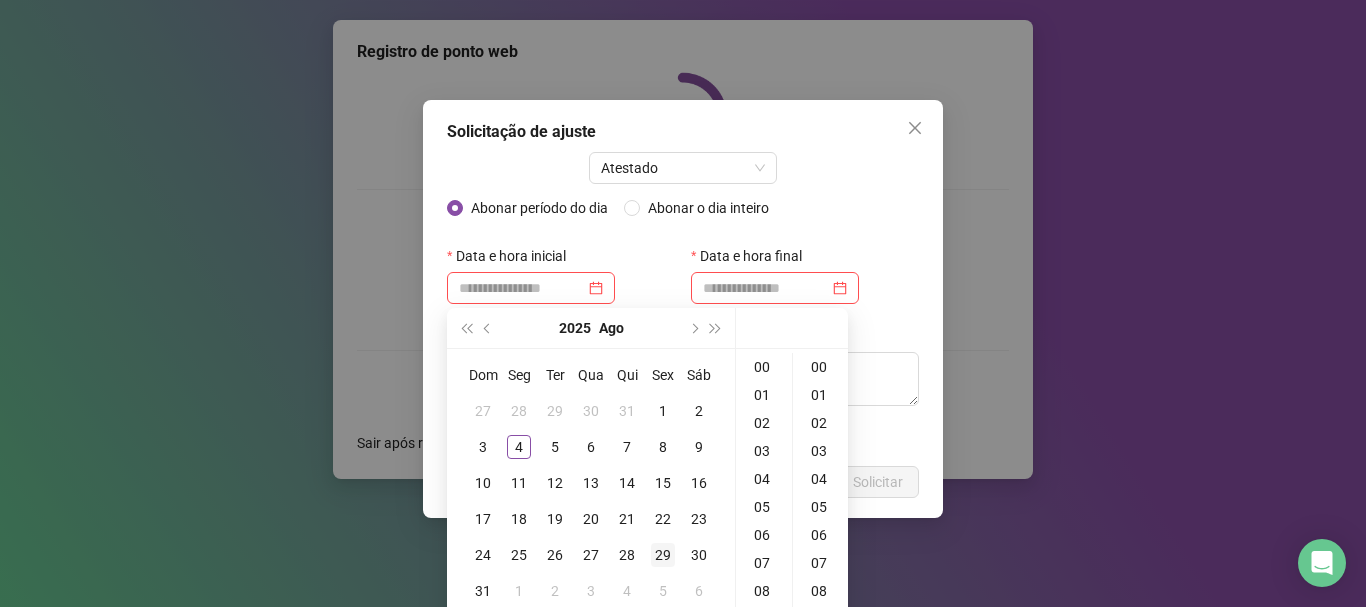 click on "29" at bounding box center (663, 555) 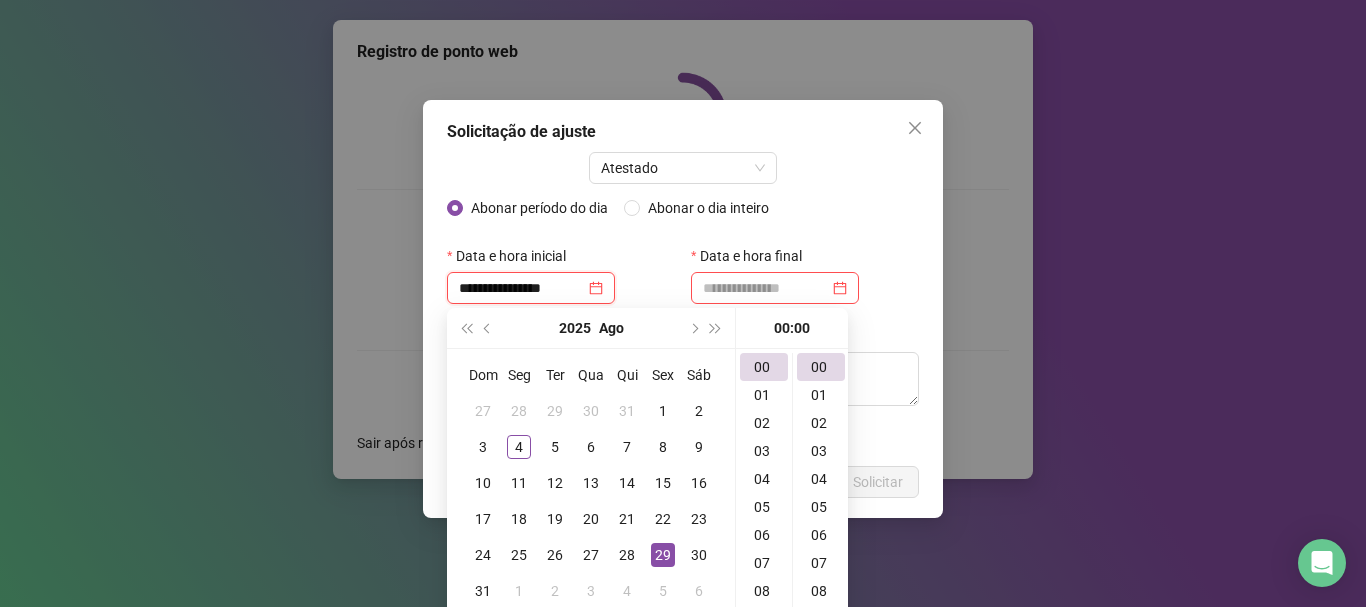 click on "**********" at bounding box center [522, 288] 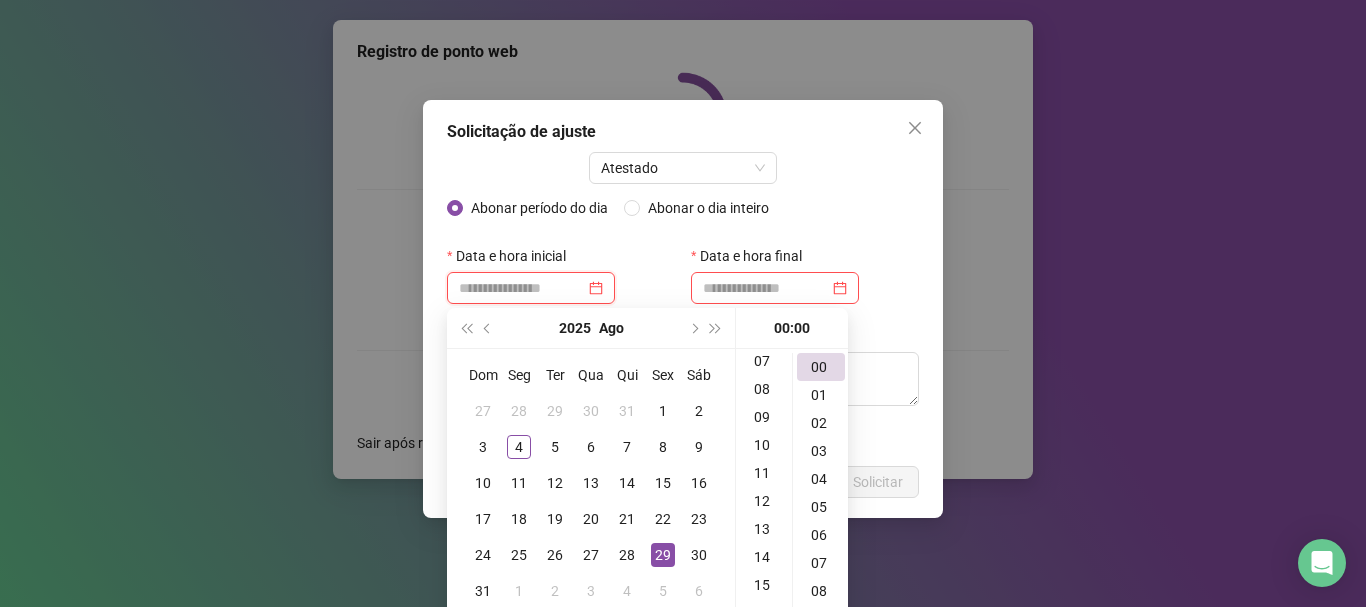 scroll, scrollTop: 200, scrollLeft: 0, axis: vertical 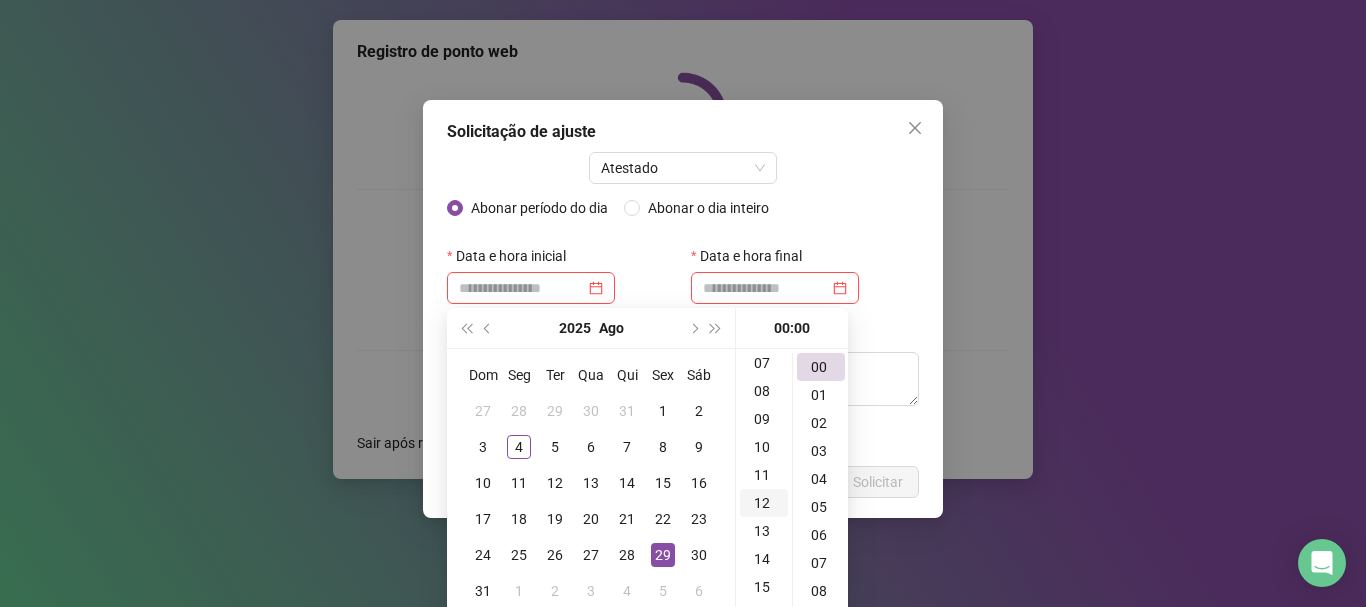 click on "12" at bounding box center [764, 503] 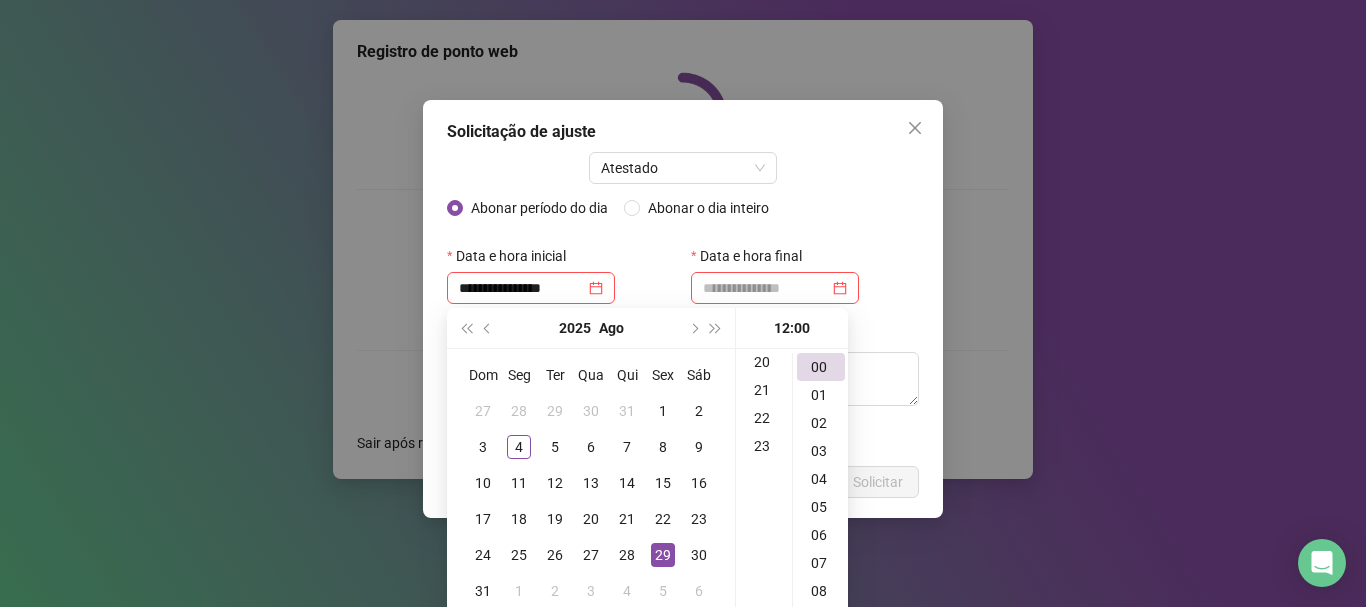 scroll, scrollTop: 544, scrollLeft: 0, axis: vertical 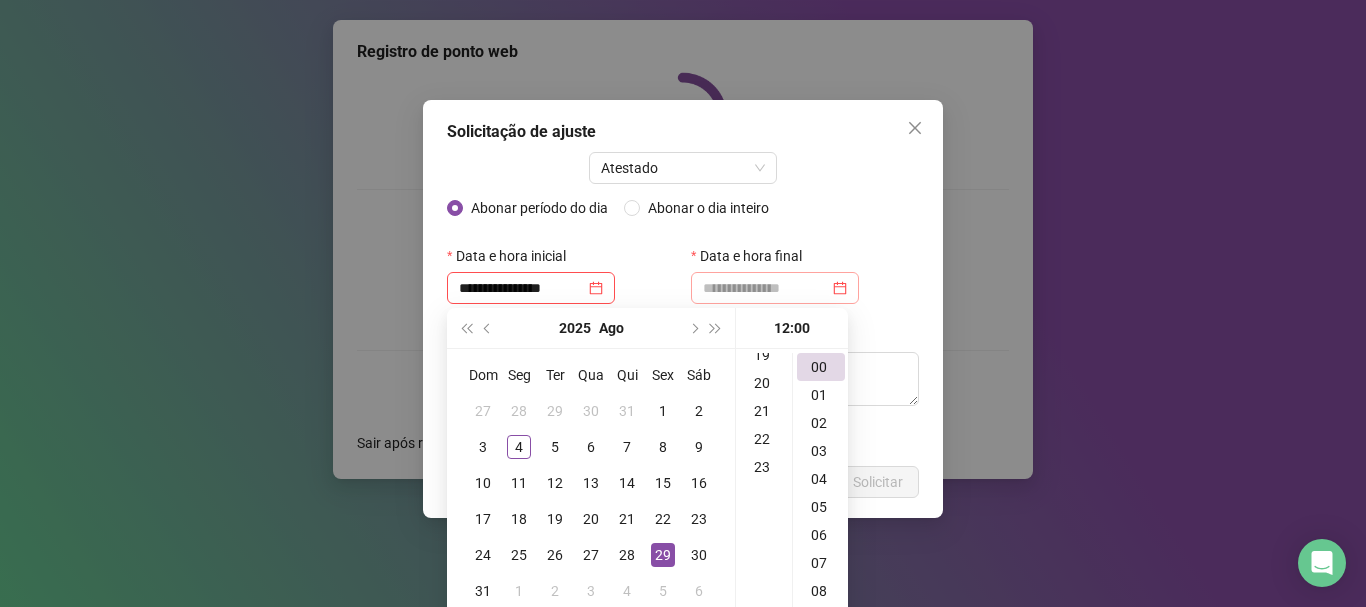 type on "**********" 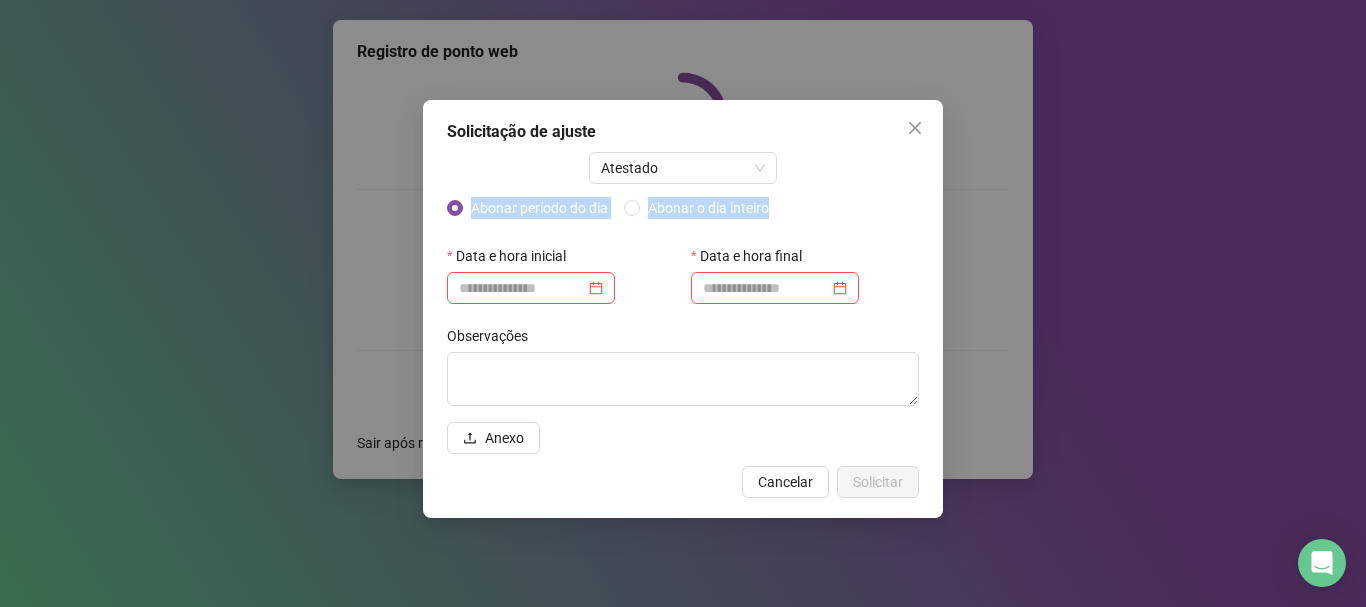 drag, startPoint x: 829, startPoint y: 193, endPoint x: 793, endPoint y: 190, distance: 36.124783 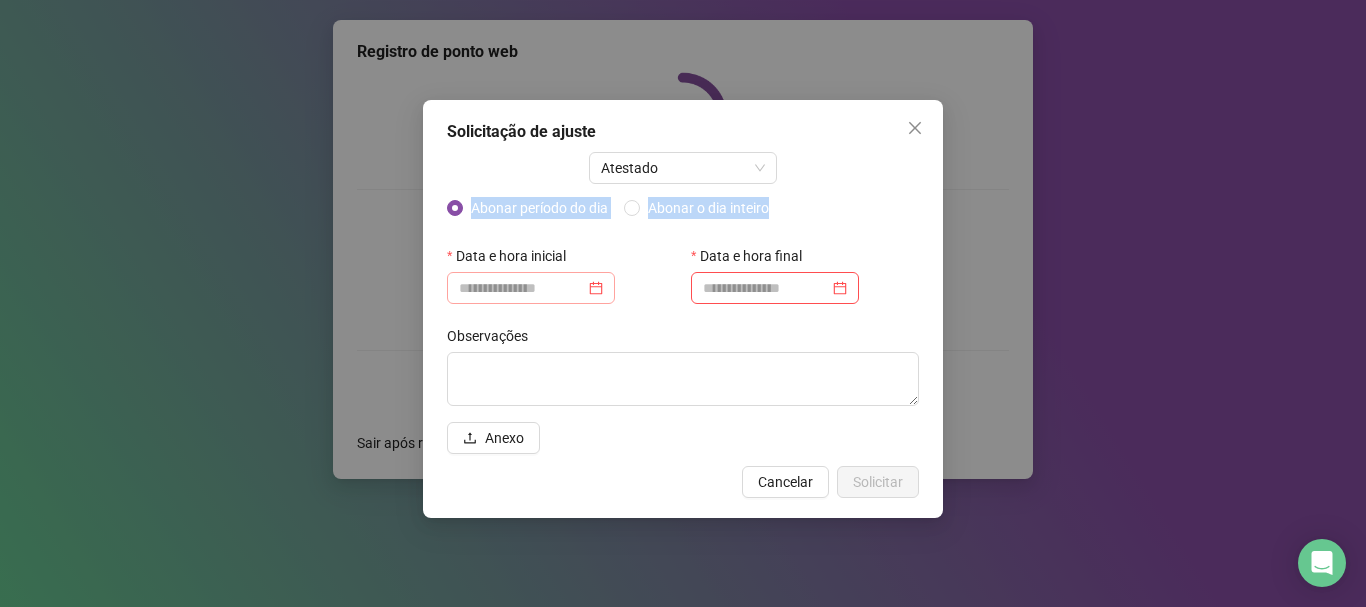 click at bounding box center (531, 288) 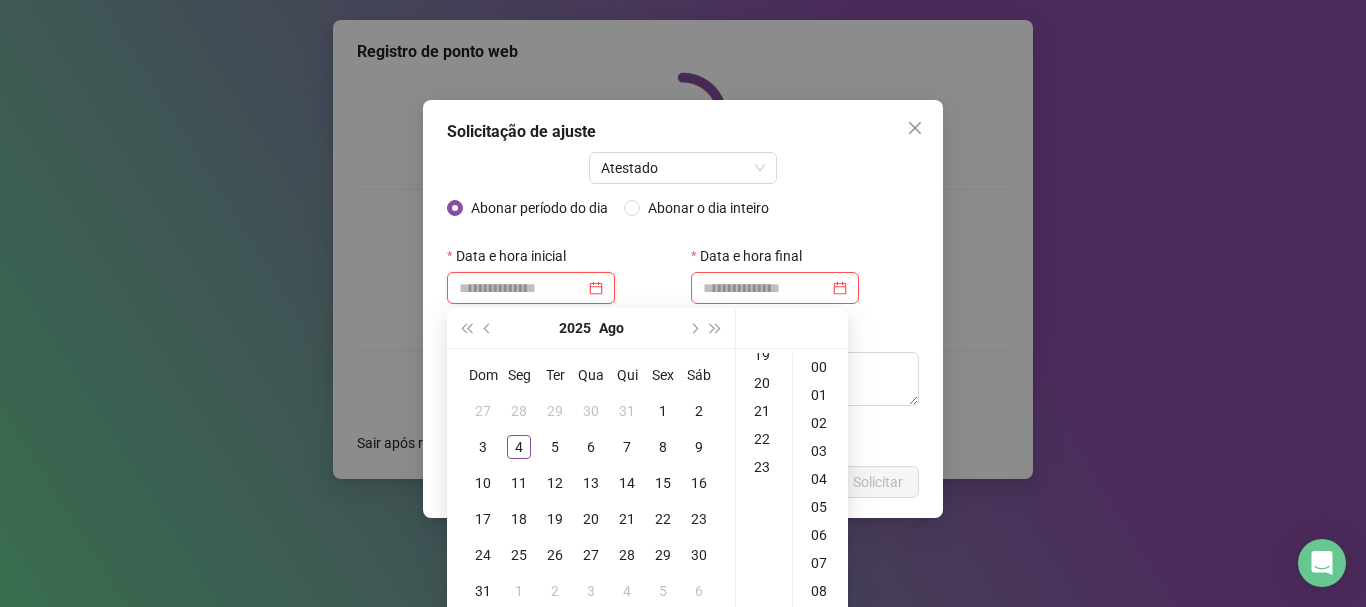 scroll, scrollTop: 21, scrollLeft: 0, axis: vertical 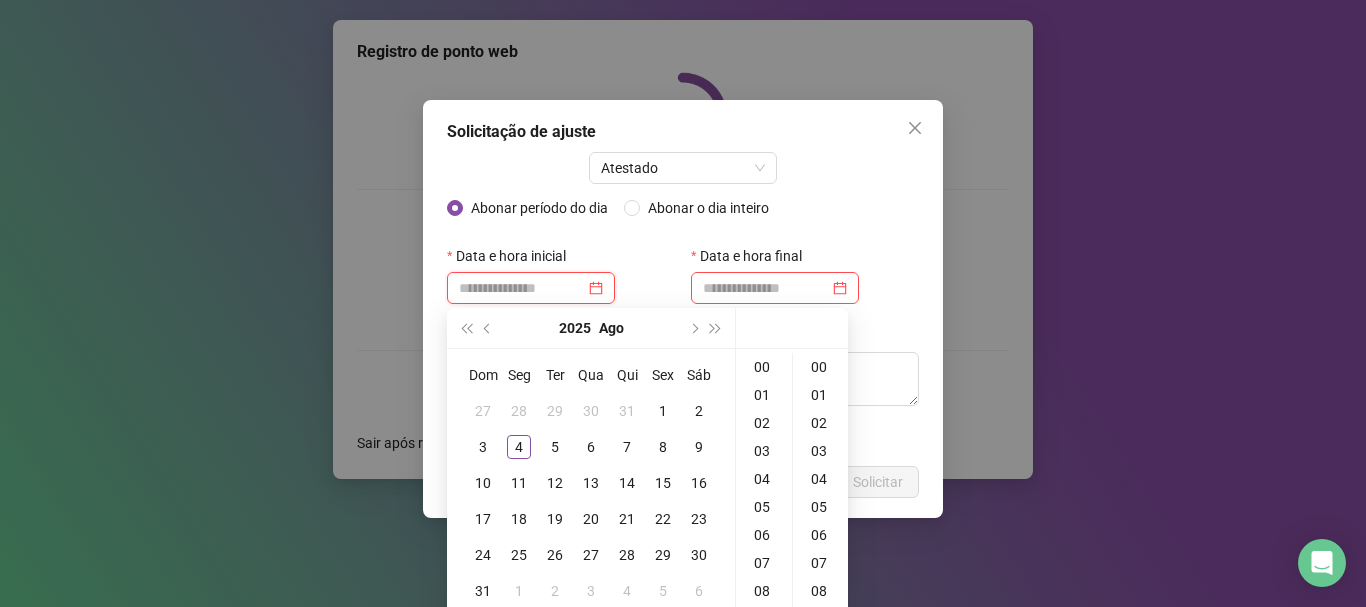 click at bounding box center (522, 288) 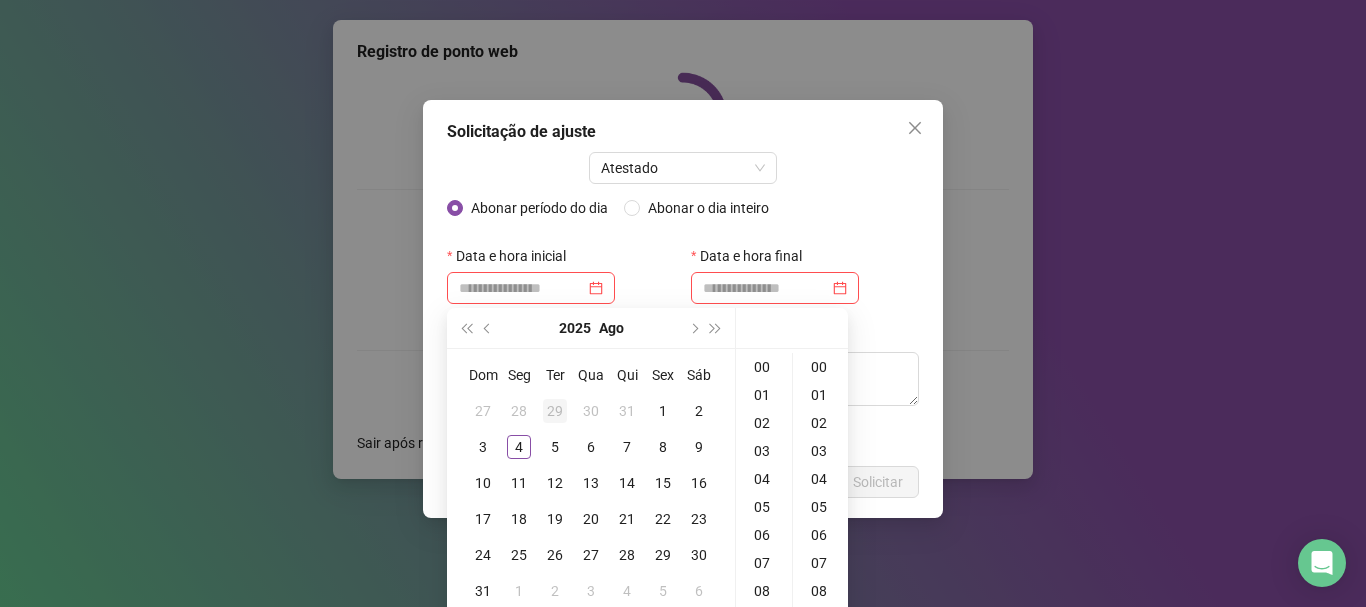 click on "29" at bounding box center (555, 411) 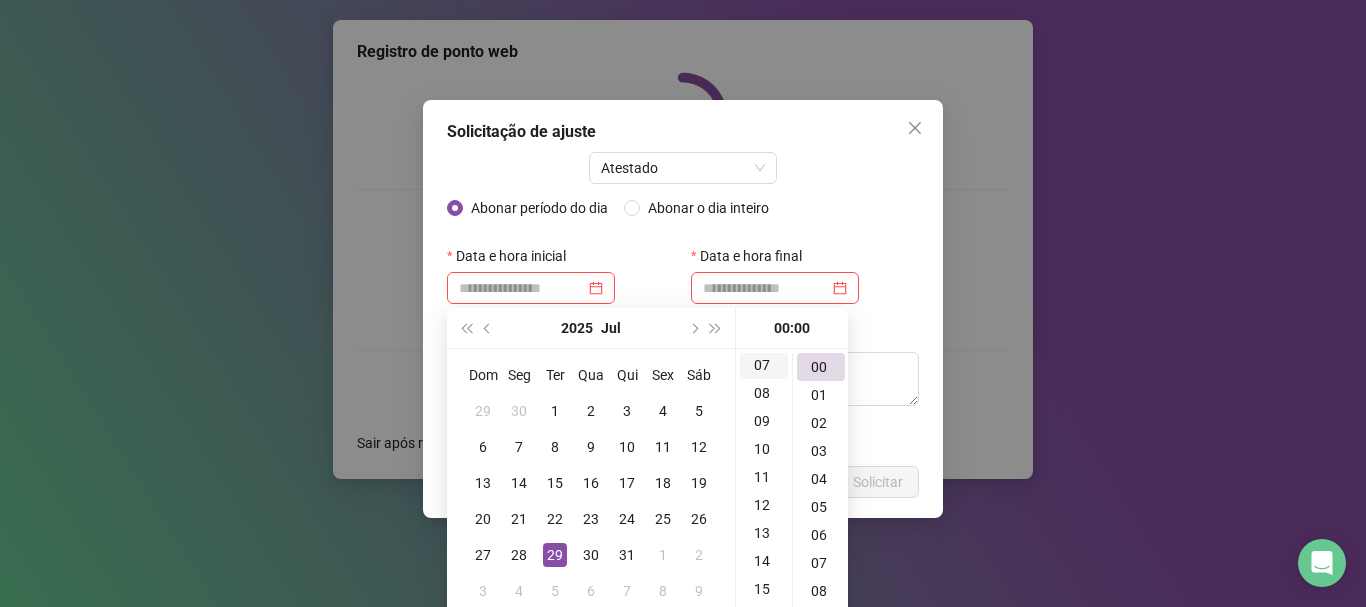 scroll, scrollTop: 200, scrollLeft: 0, axis: vertical 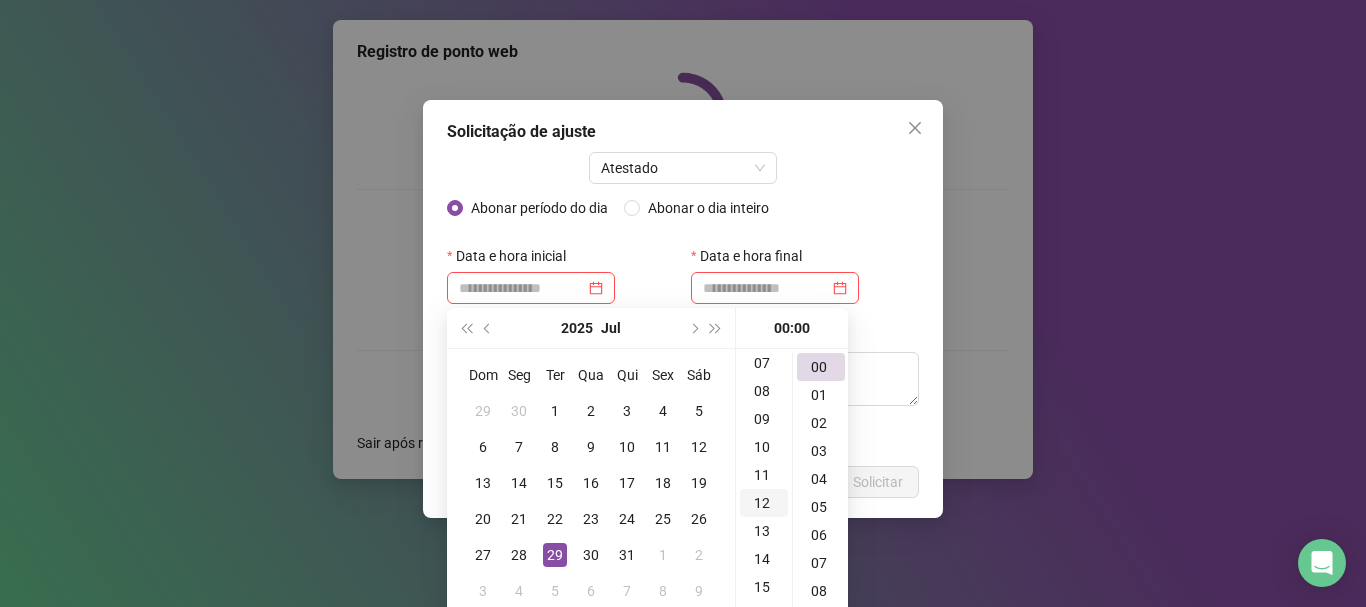 click on "12" at bounding box center [764, 503] 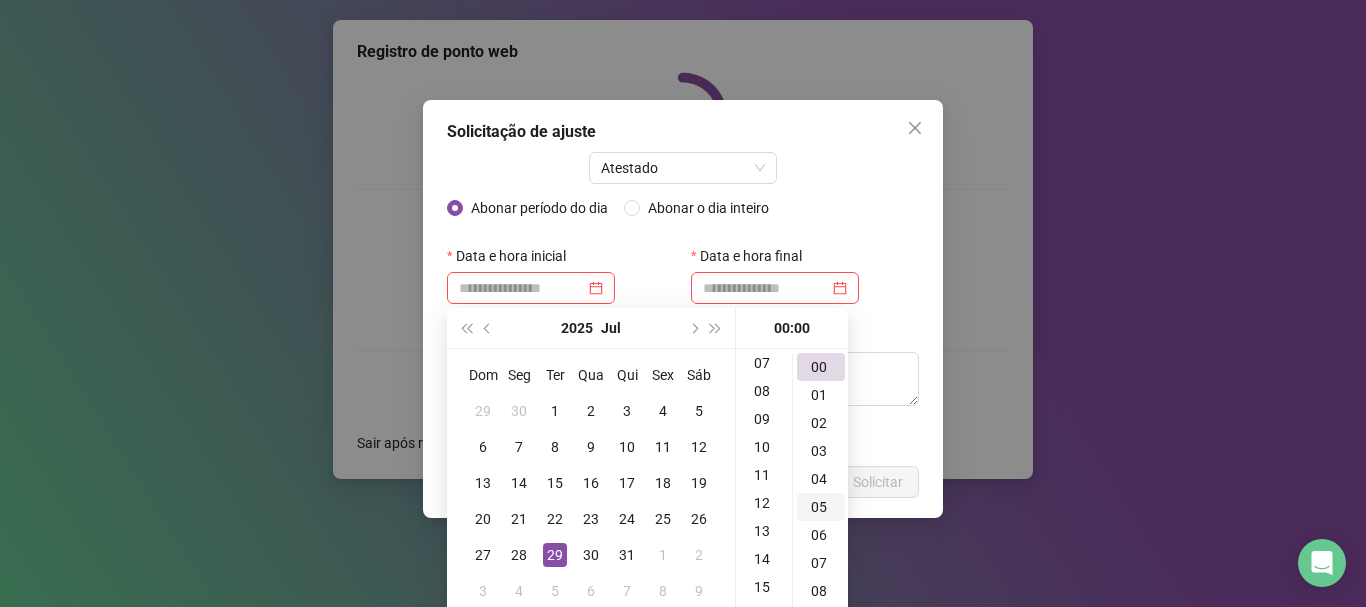 scroll, scrollTop: 336, scrollLeft: 0, axis: vertical 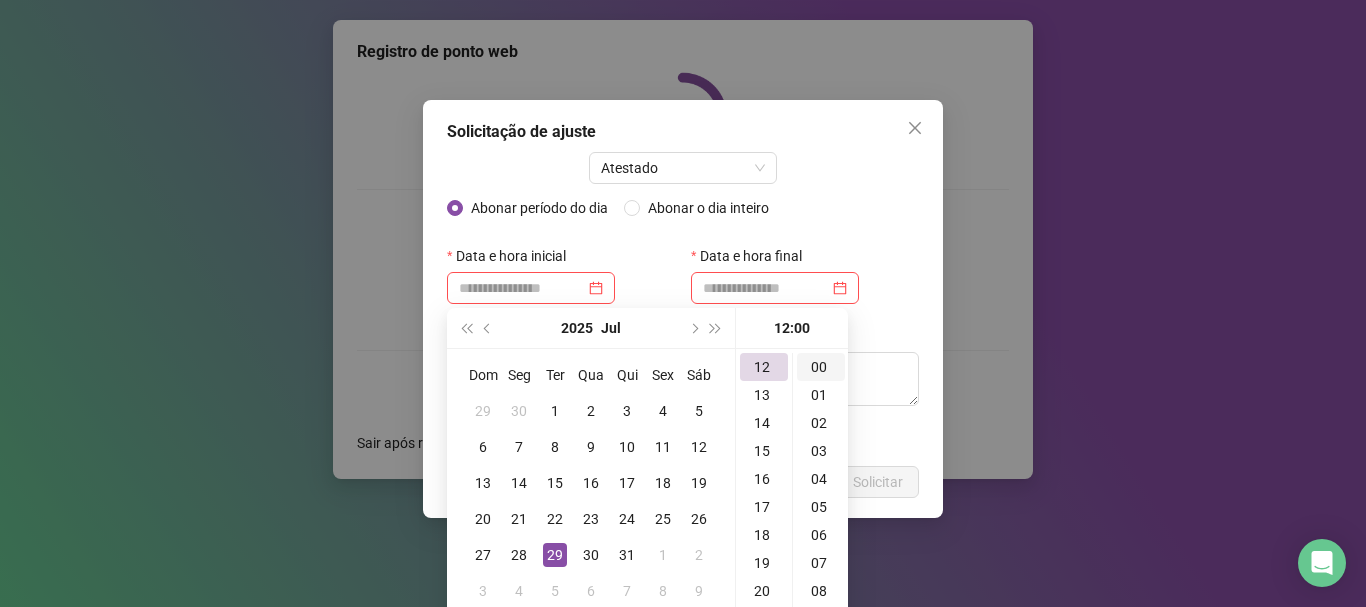 click on "00" at bounding box center [821, 367] 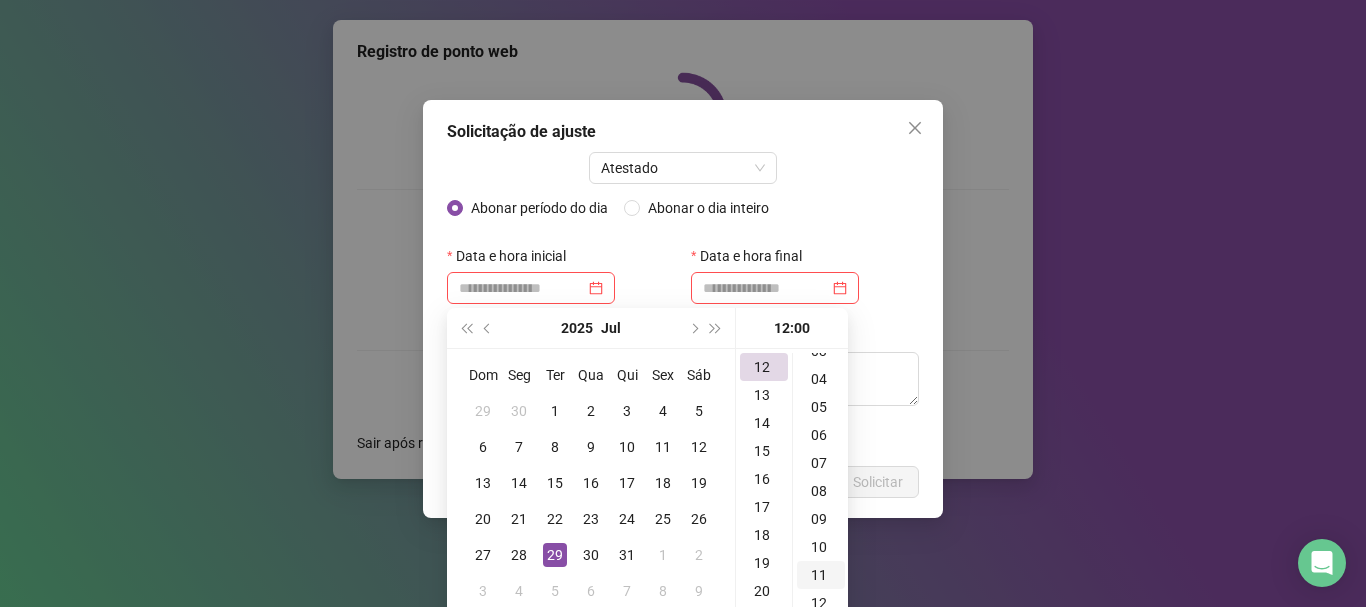 scroll, scrollTop: 200, scrollLeft: 0, axis: vertical 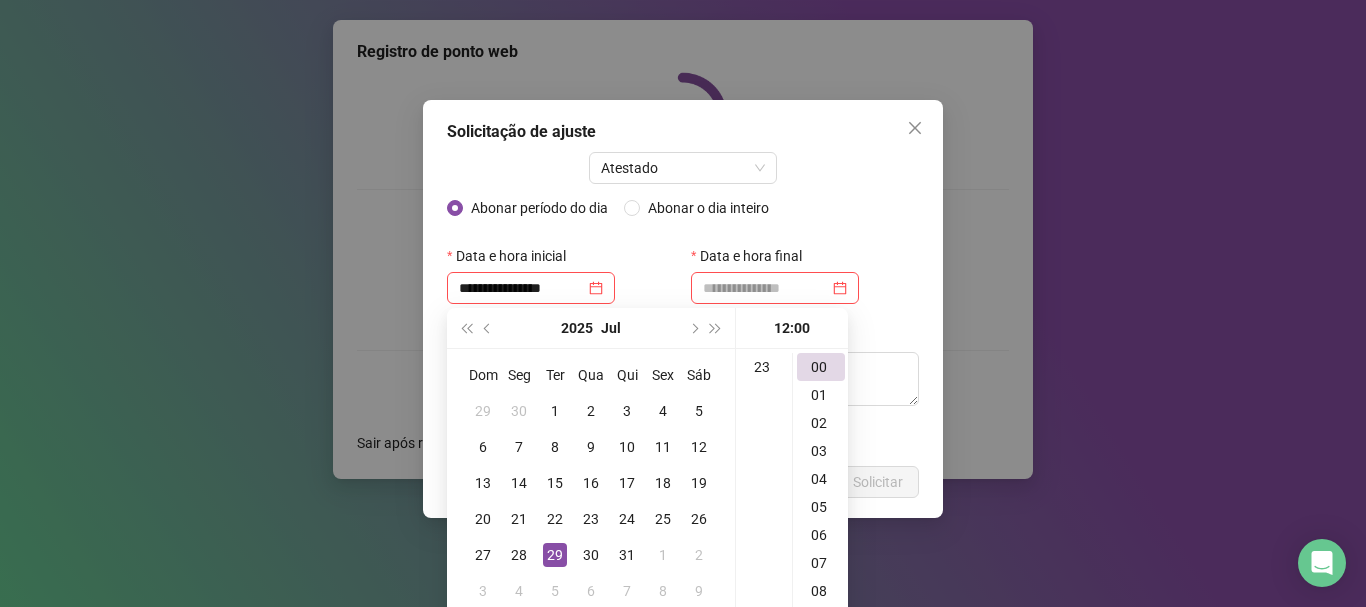 type on "**********" 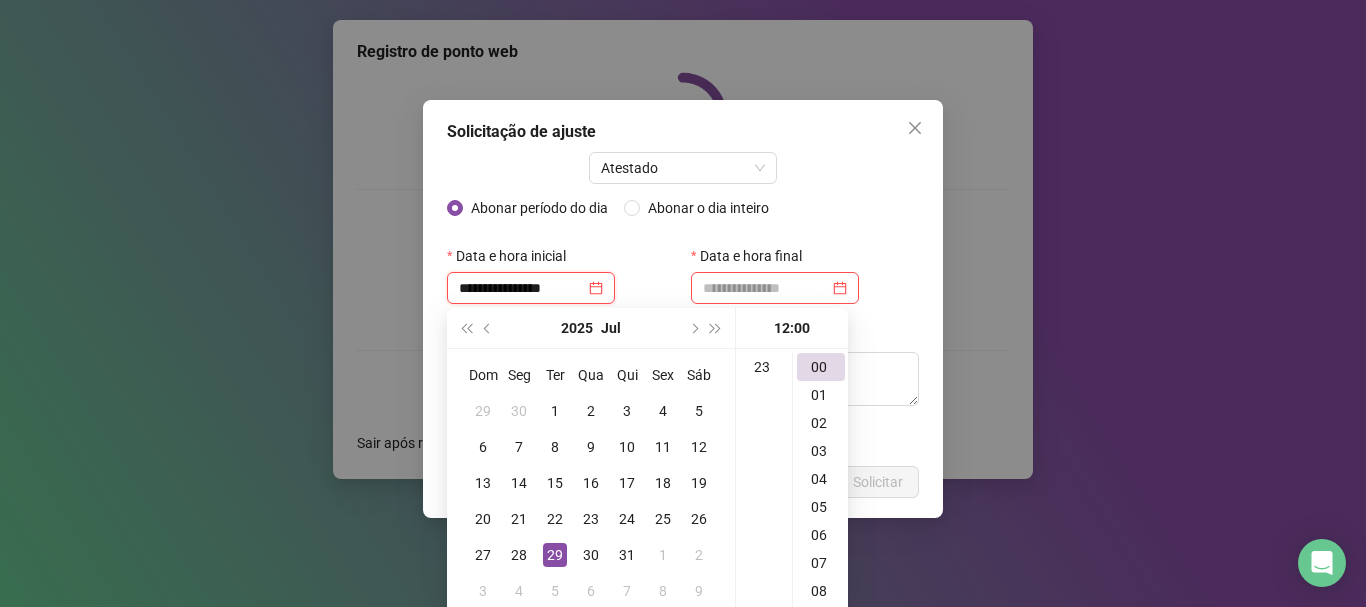 click on "**********" at bounding box center [522, 288] 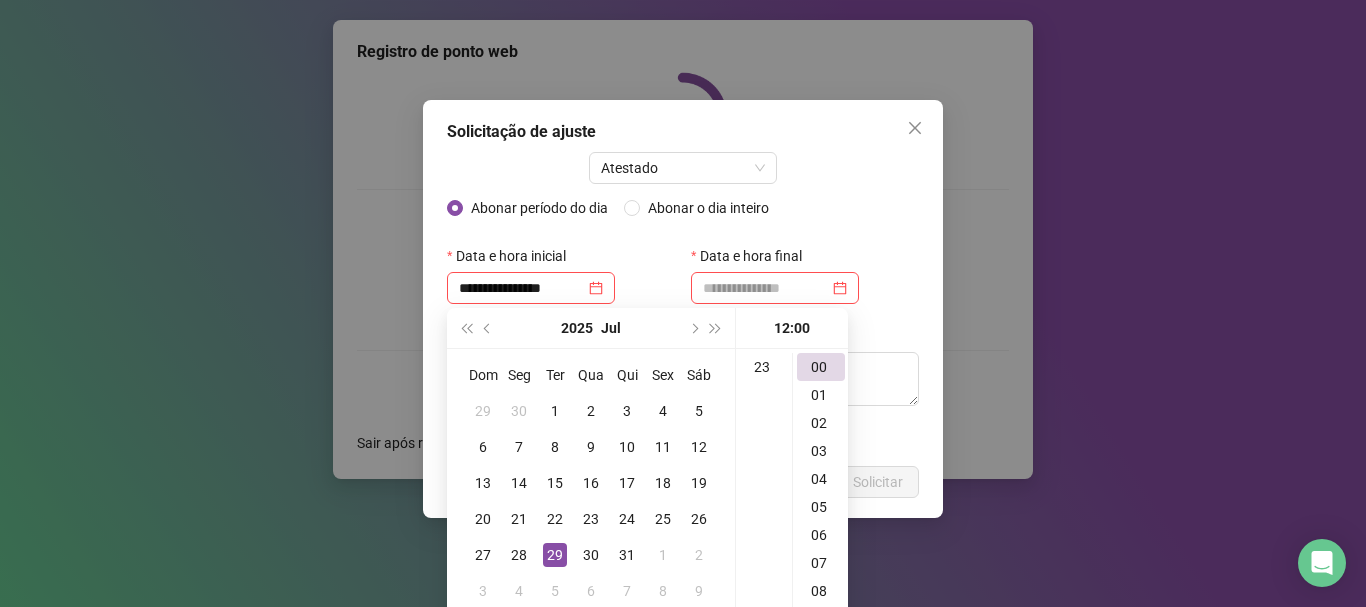 click on "**********" at bounding box center [683, 303] 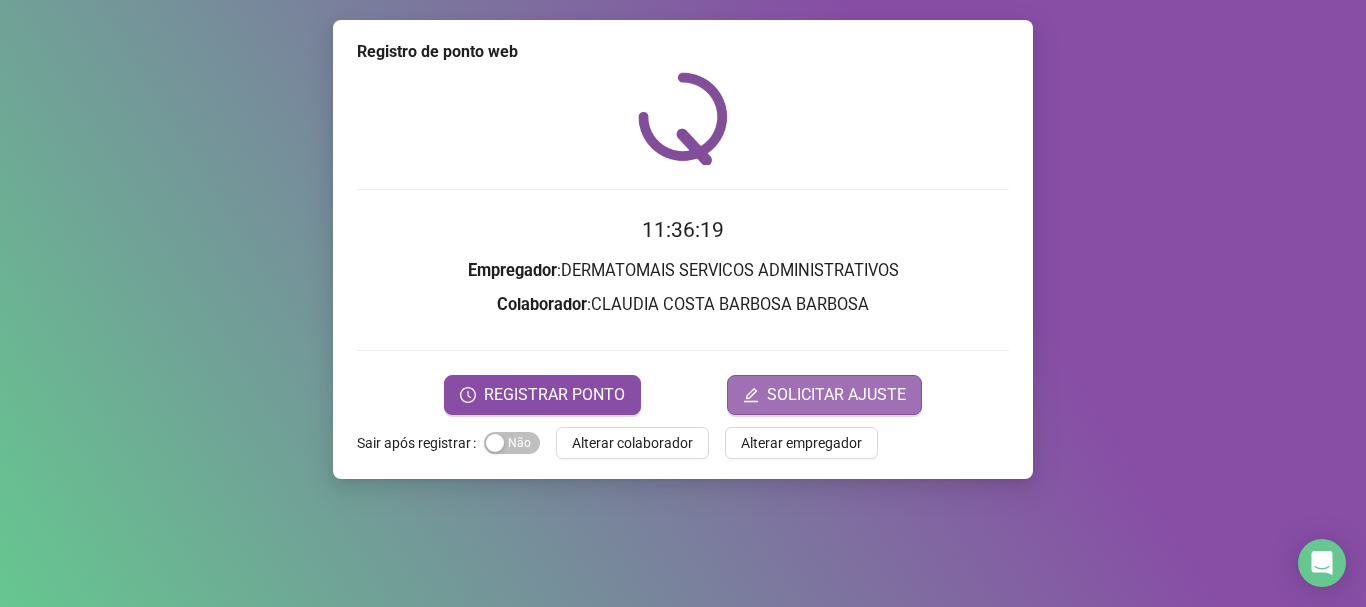 click on "SOLICITAR AJUSTE" at bounding box center (836, 395) 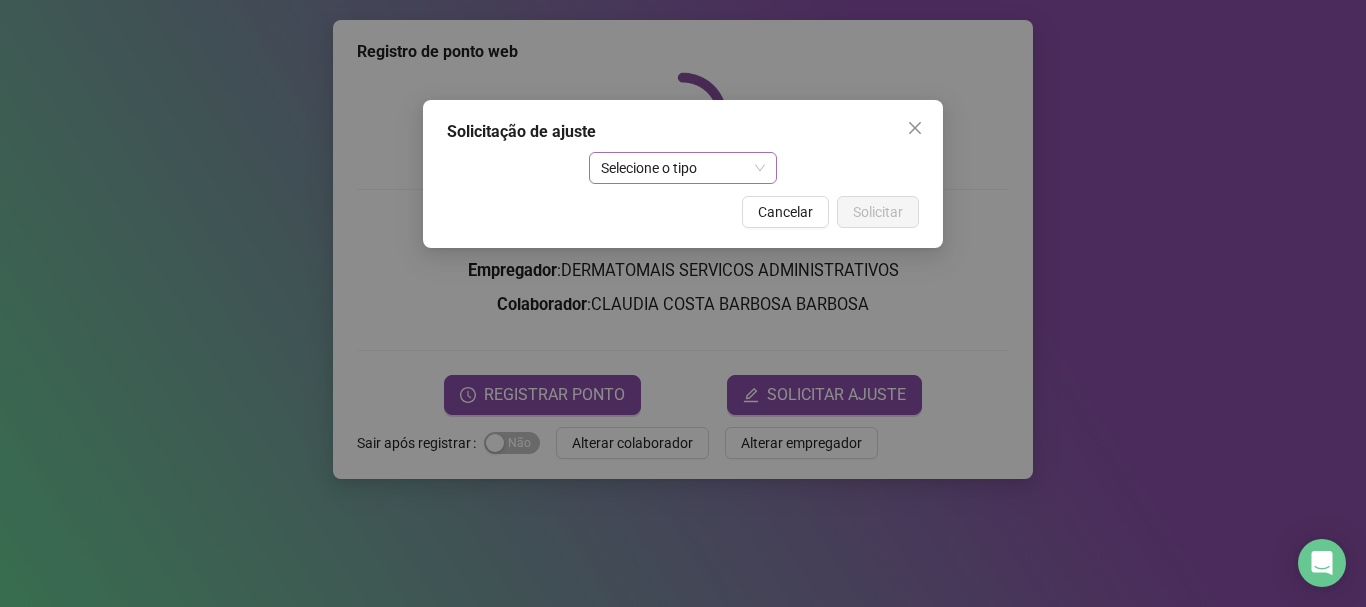 click on "Selecione o tipo" at bounding box center (683, 168) 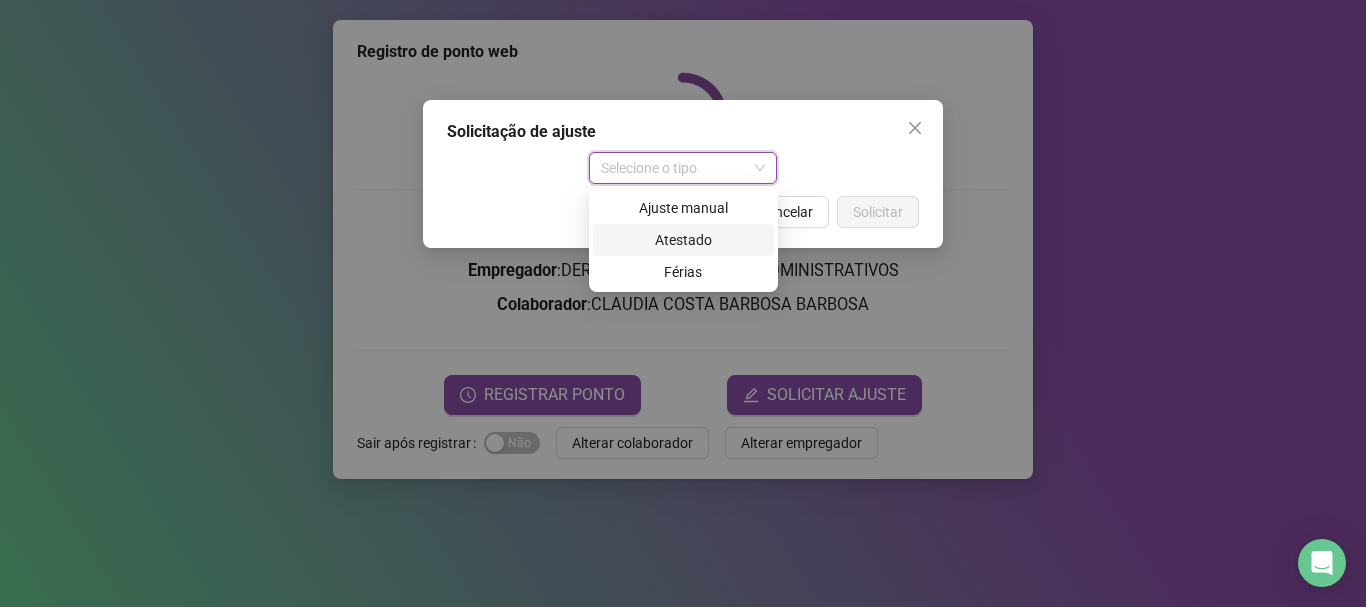 click on "Atestado" at bounding box center [683, 240] 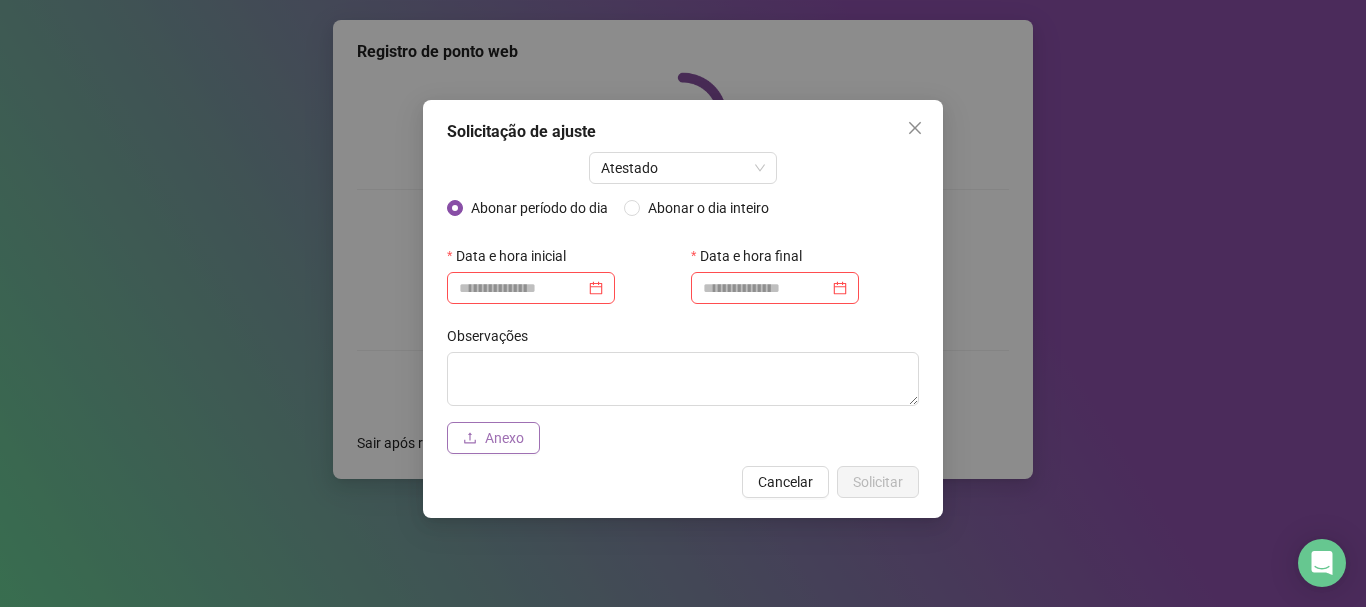 click on "Anexo" at bounding box center [504, 438] 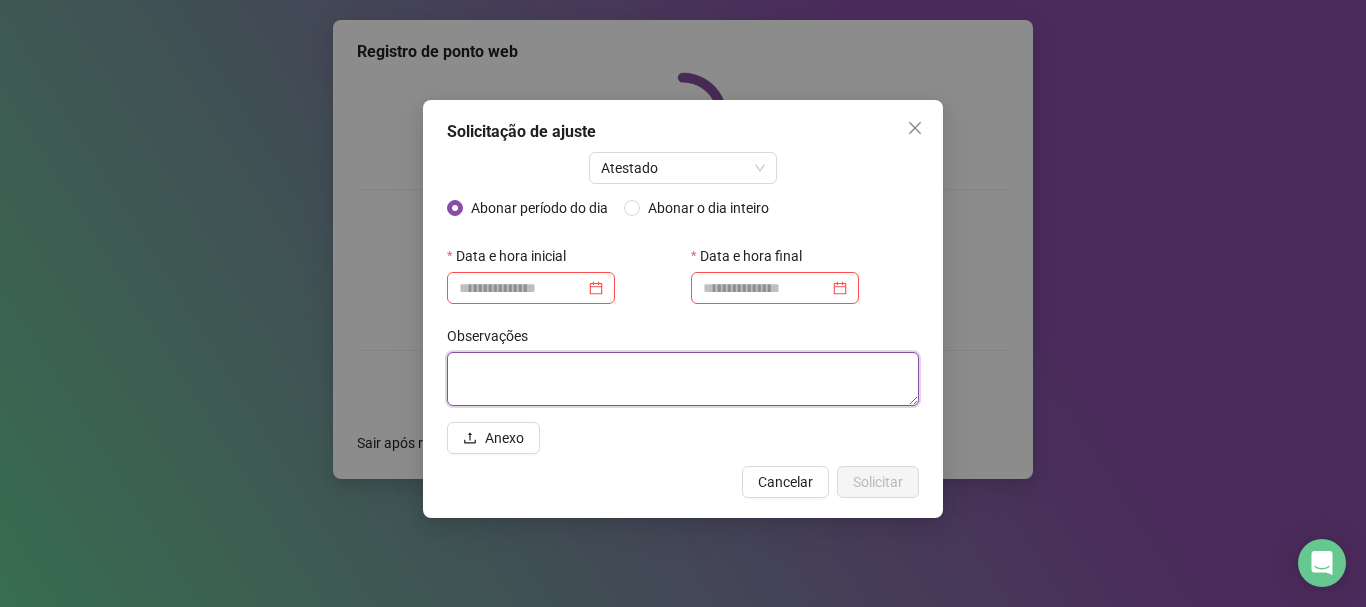 click at bounding box center [683, 379] 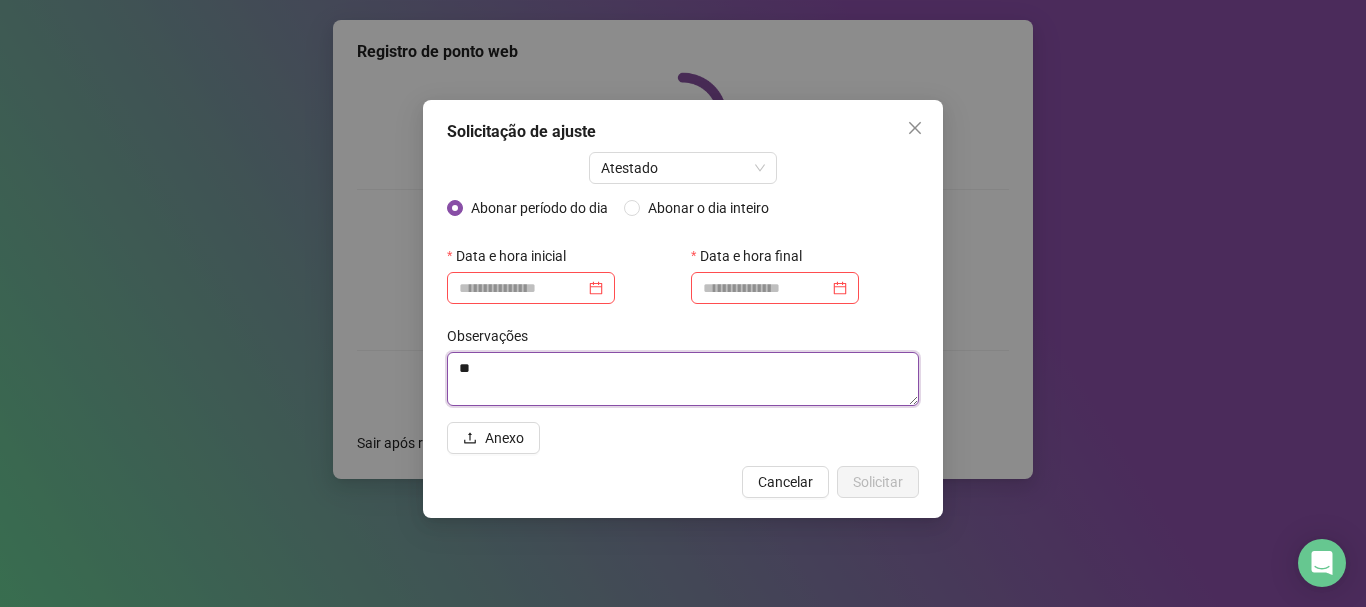 type on "*" 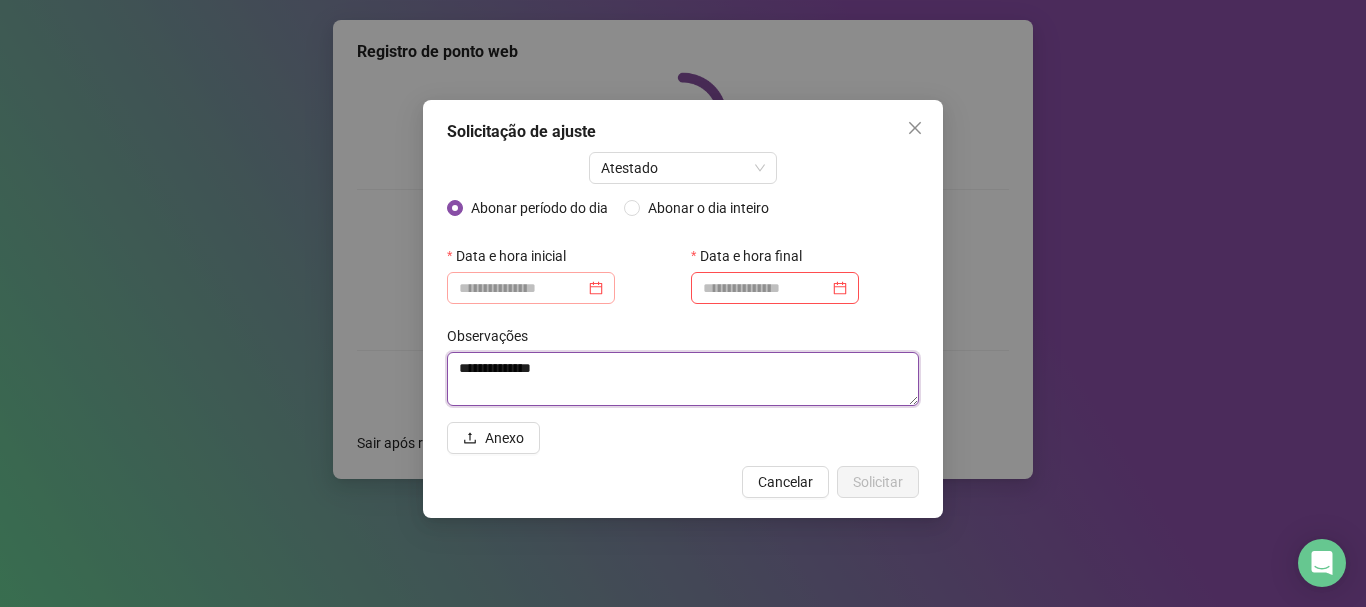 type on "**********" 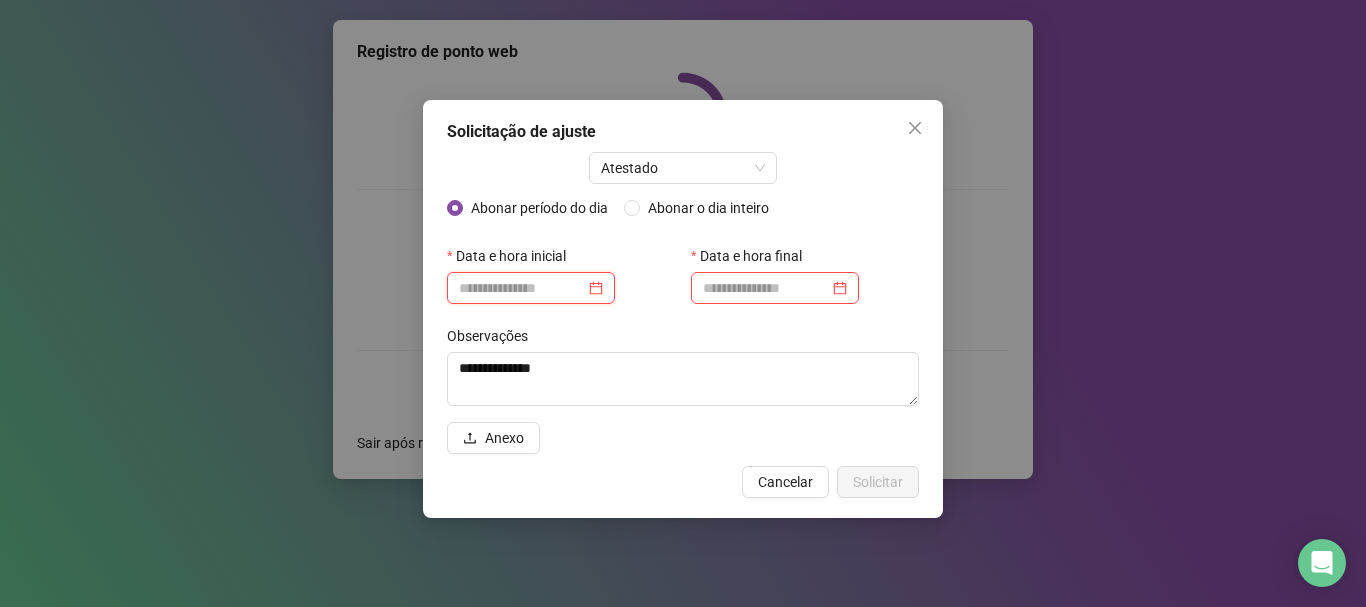 click at bounding box center (522, 288) 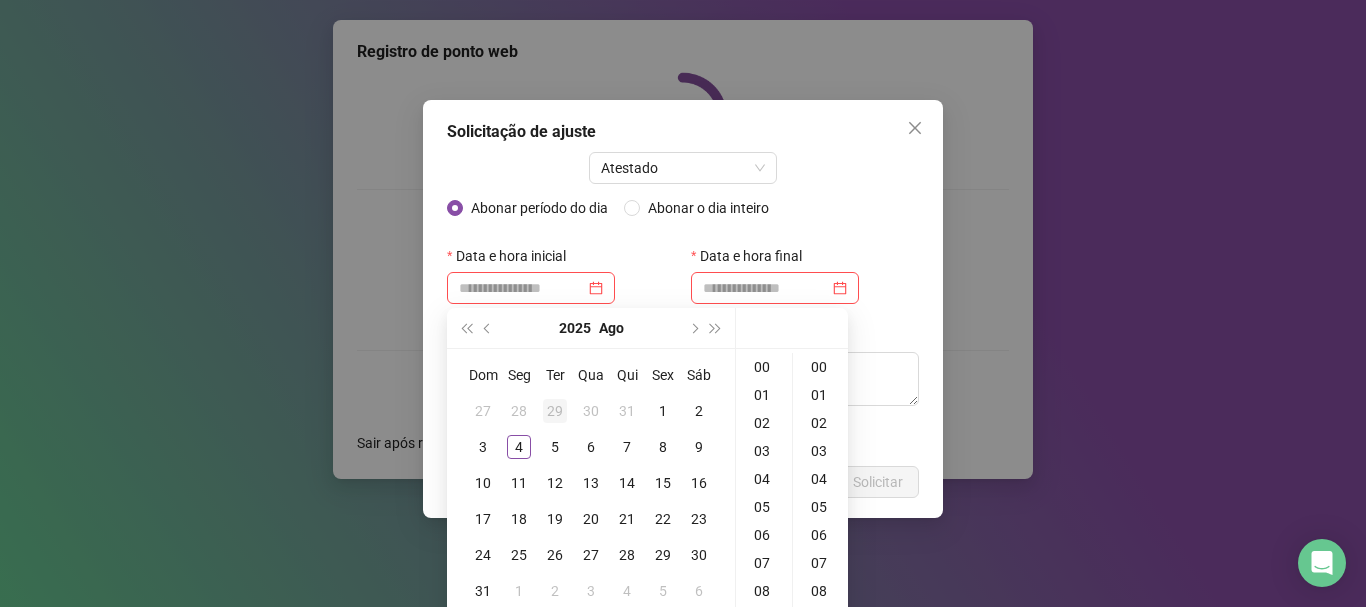 click on "29" at bounding box center [555, 411] 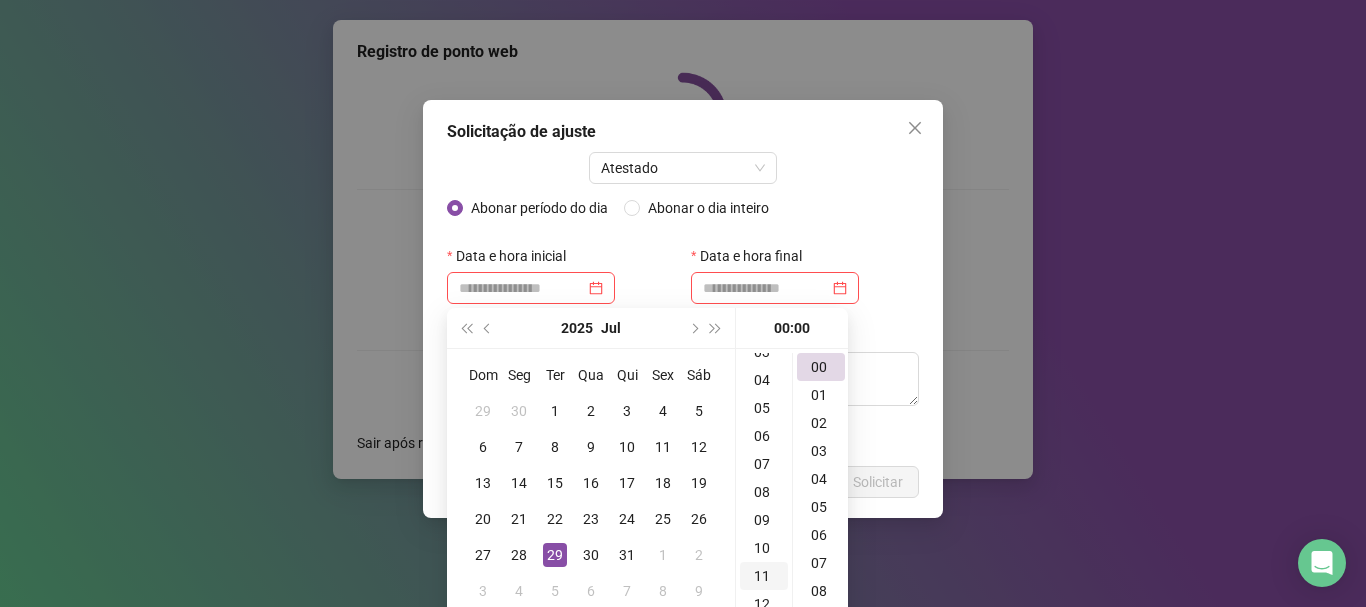 scroll, scrollTop: 100, scrollLeft: 0, axis: vertical 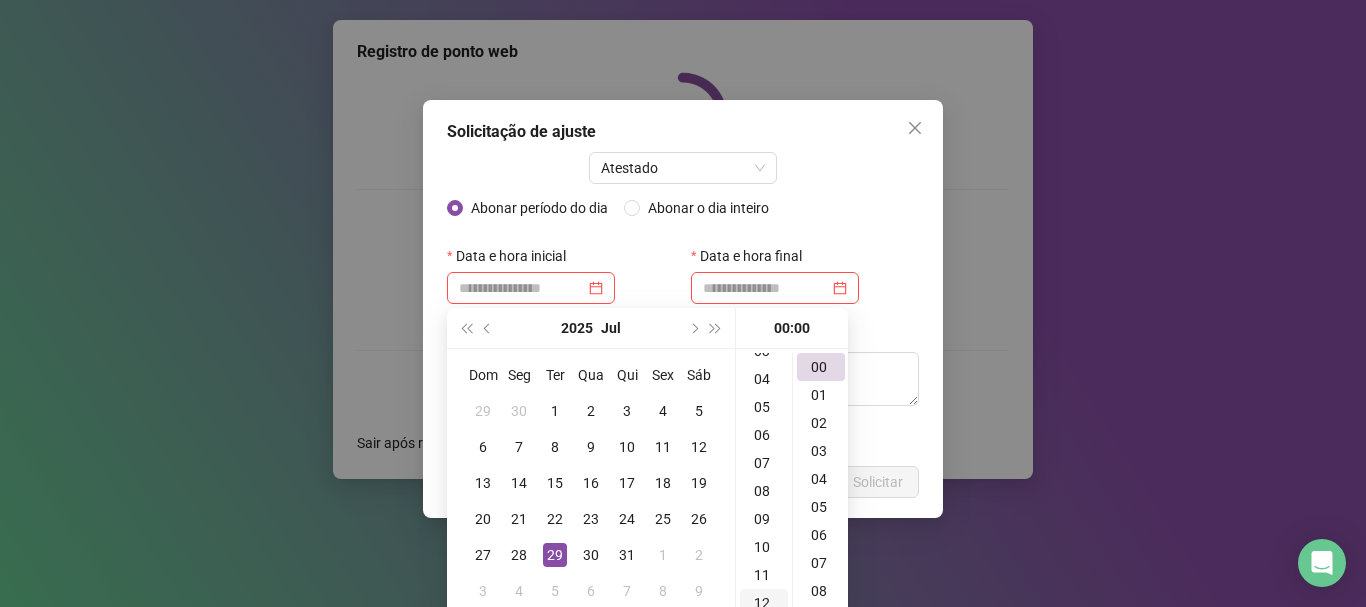 click on "12" at bounding box center (764, 603) 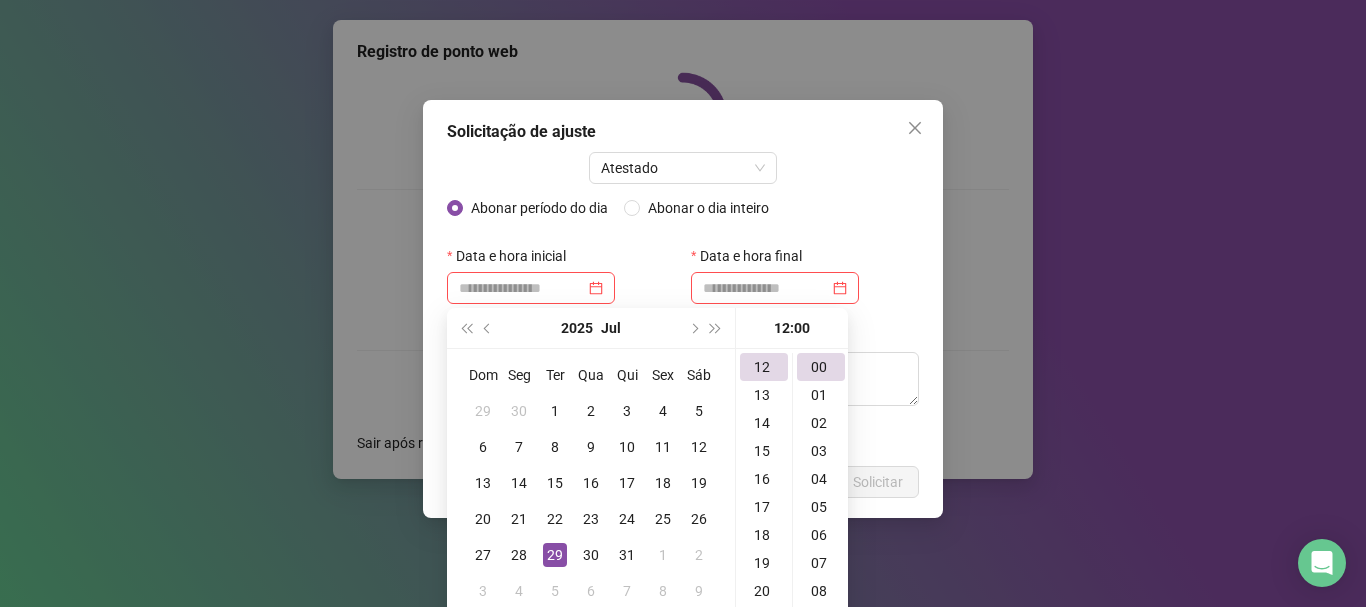 scroll, scrollTop: 336, scrollLeft: 0, axis: vertical 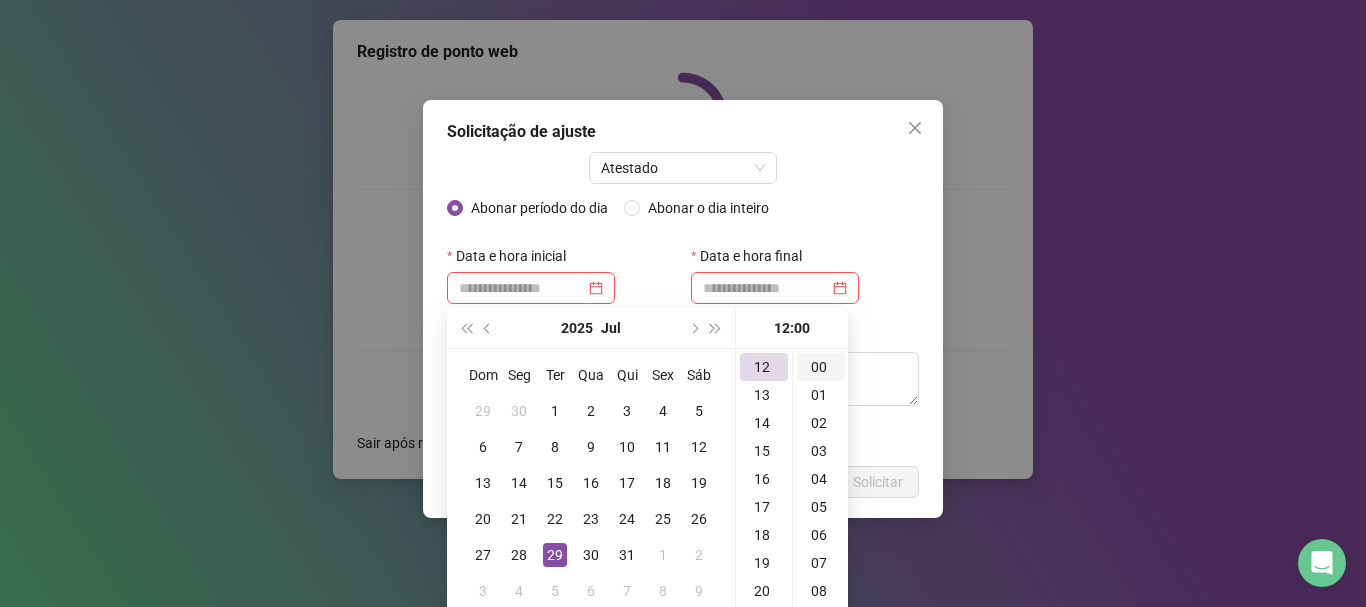 type on "**********" 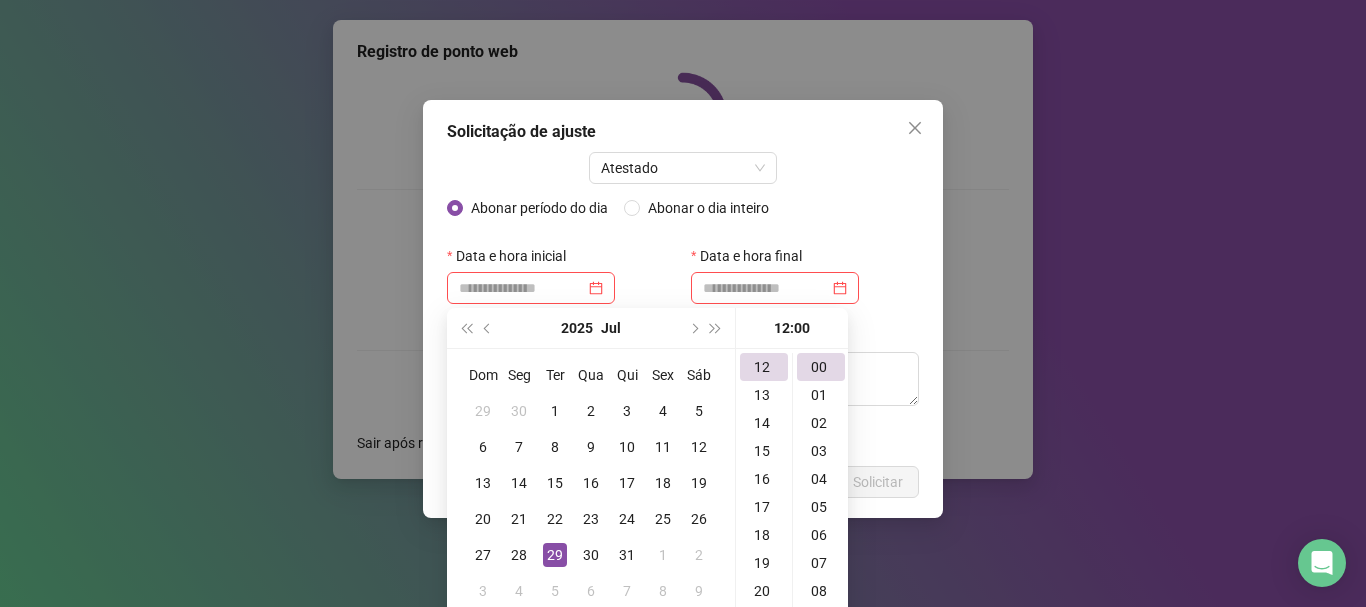click on "Data e hora inicial" at bounding box center (561, 256) 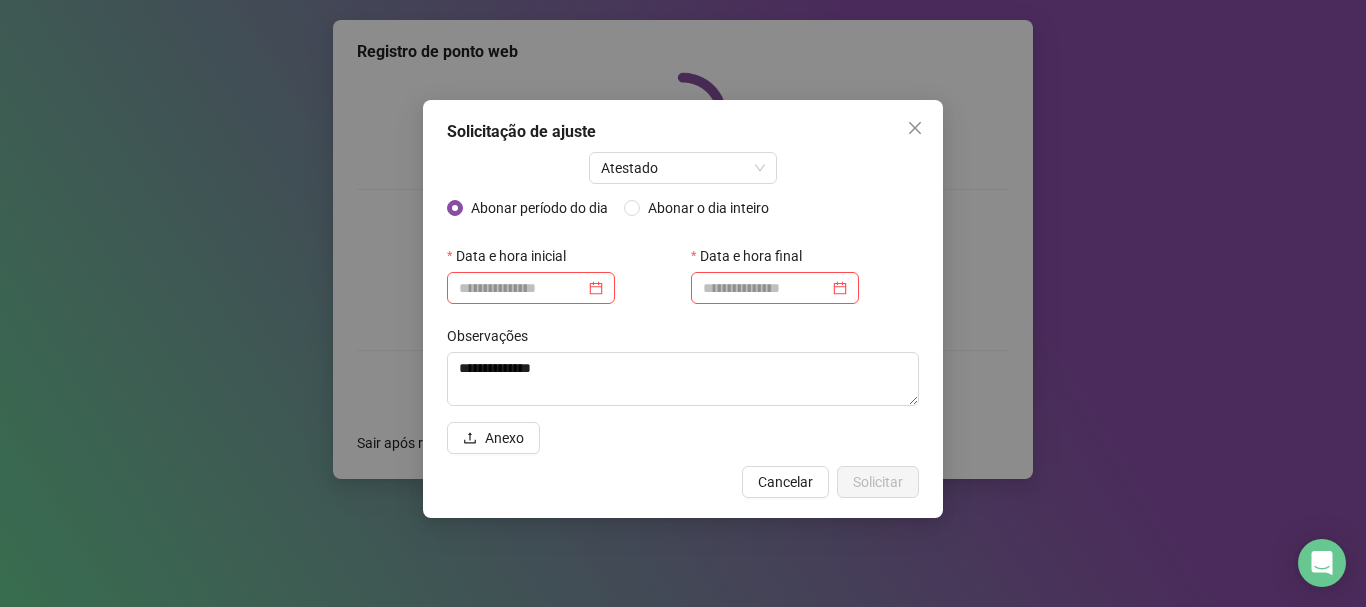 click on "Data e hora inicial" at bounding box center [561, 256] 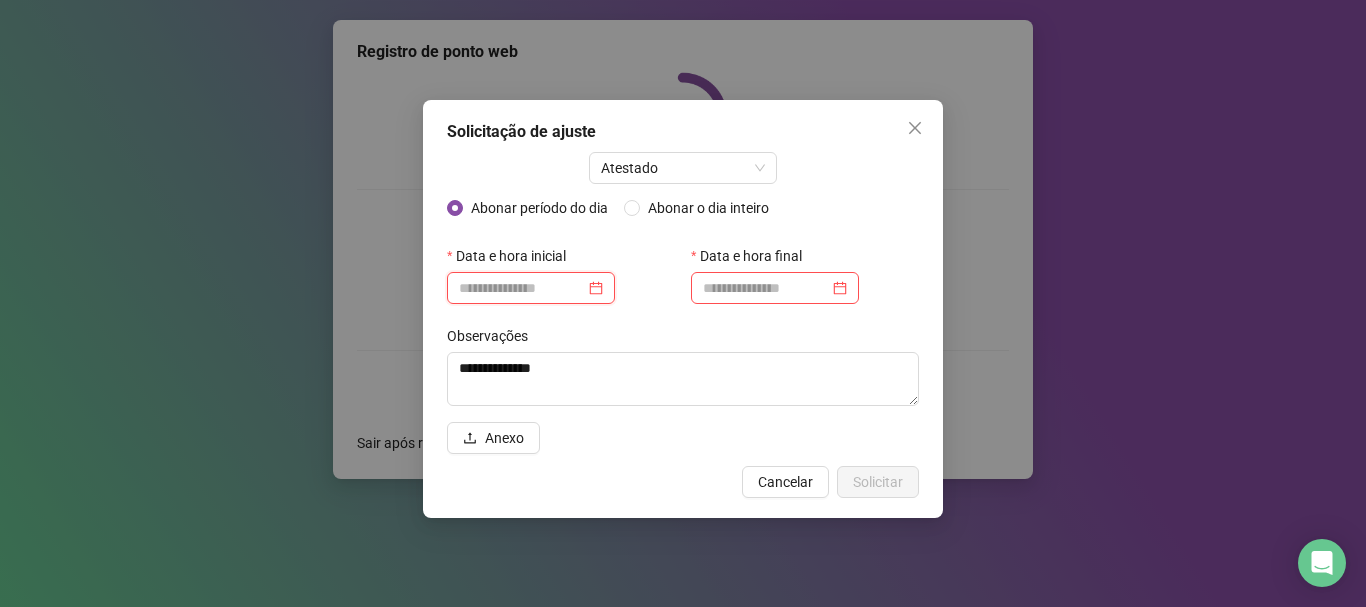 click at bounding box center (522, 288) 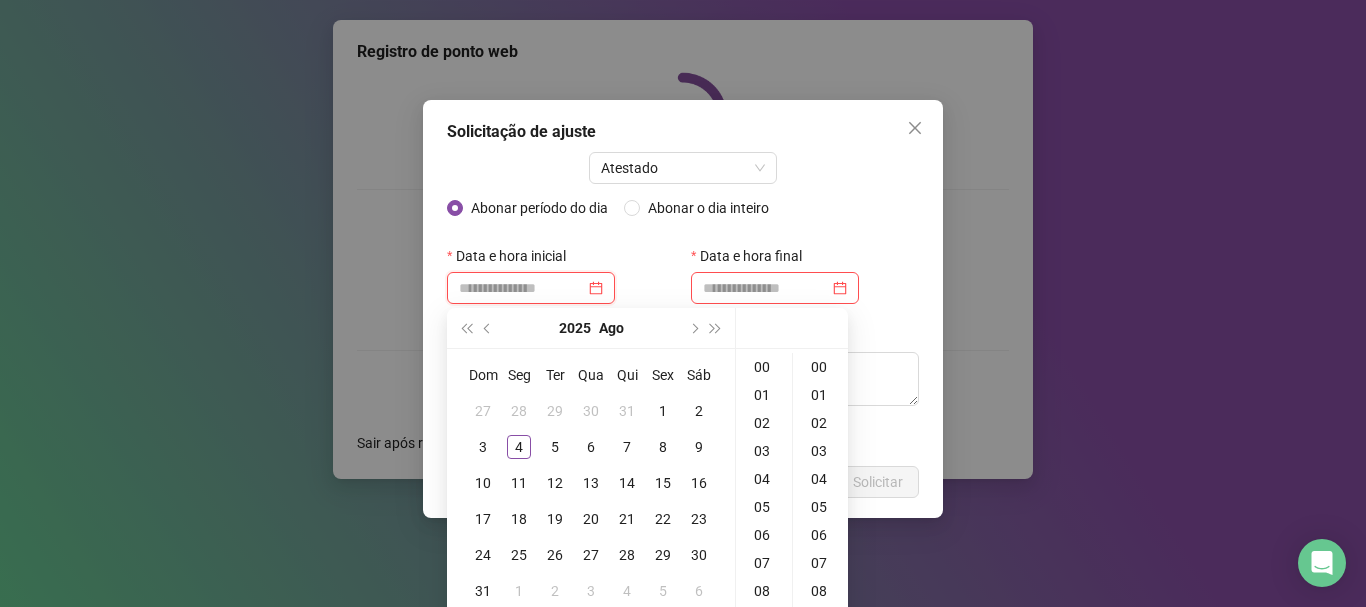 scroll, scrollTop: 0, scrollLeft: 0, axis: both 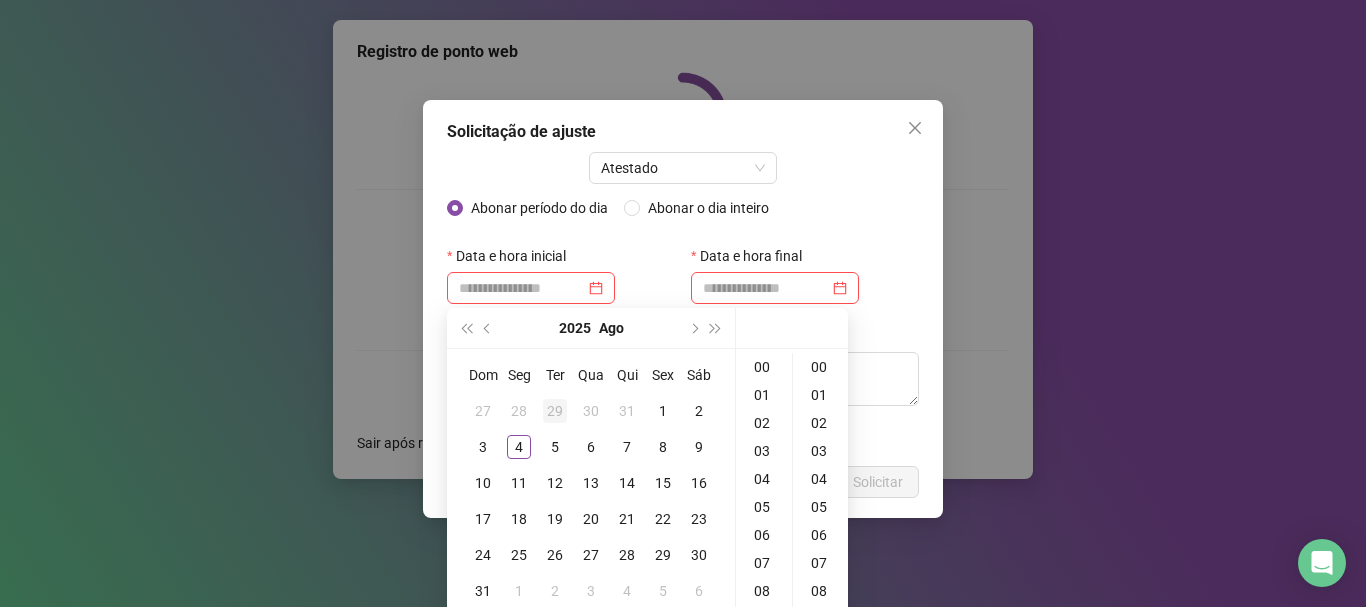 click on "29" at bounding box center [555, 411] 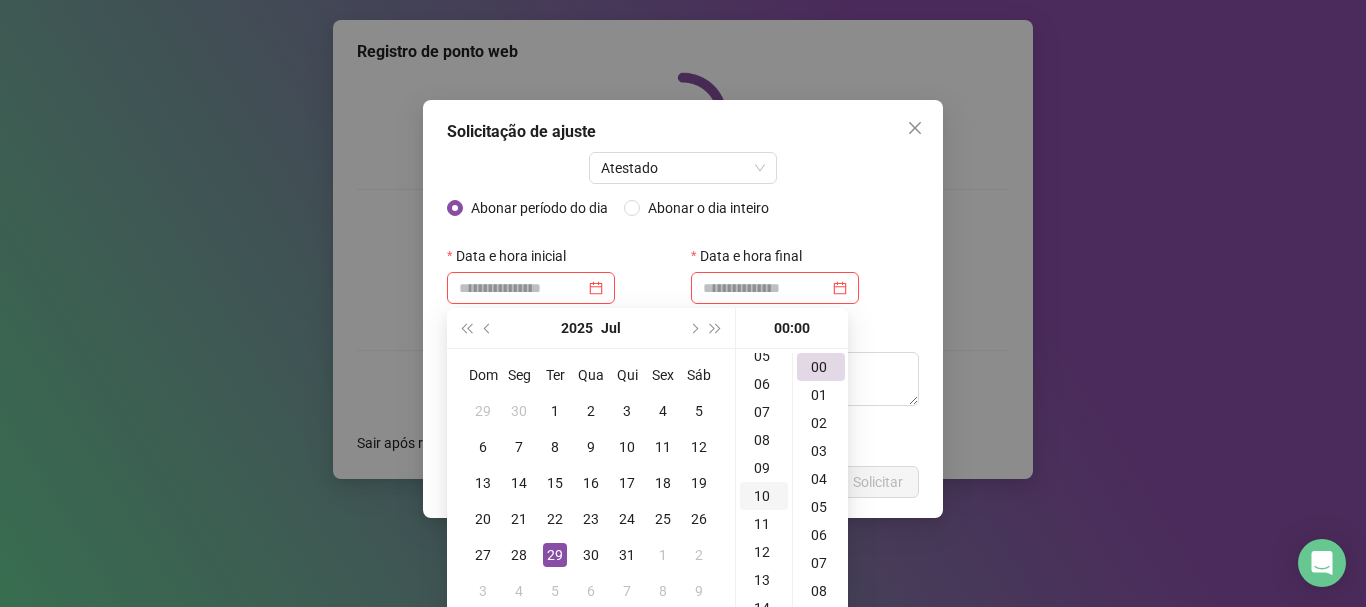 scroll, scrollTop: 200, scrollLeft: 0, axis: vertical 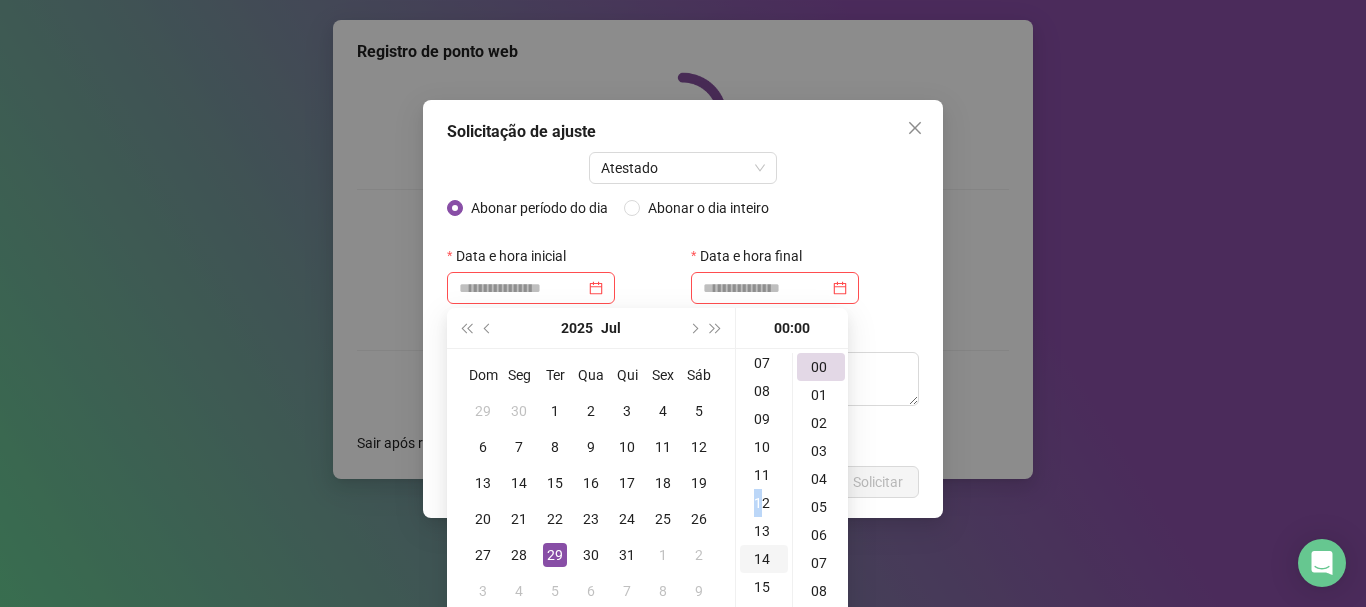 click on "12" at bounding box center [764, 503] 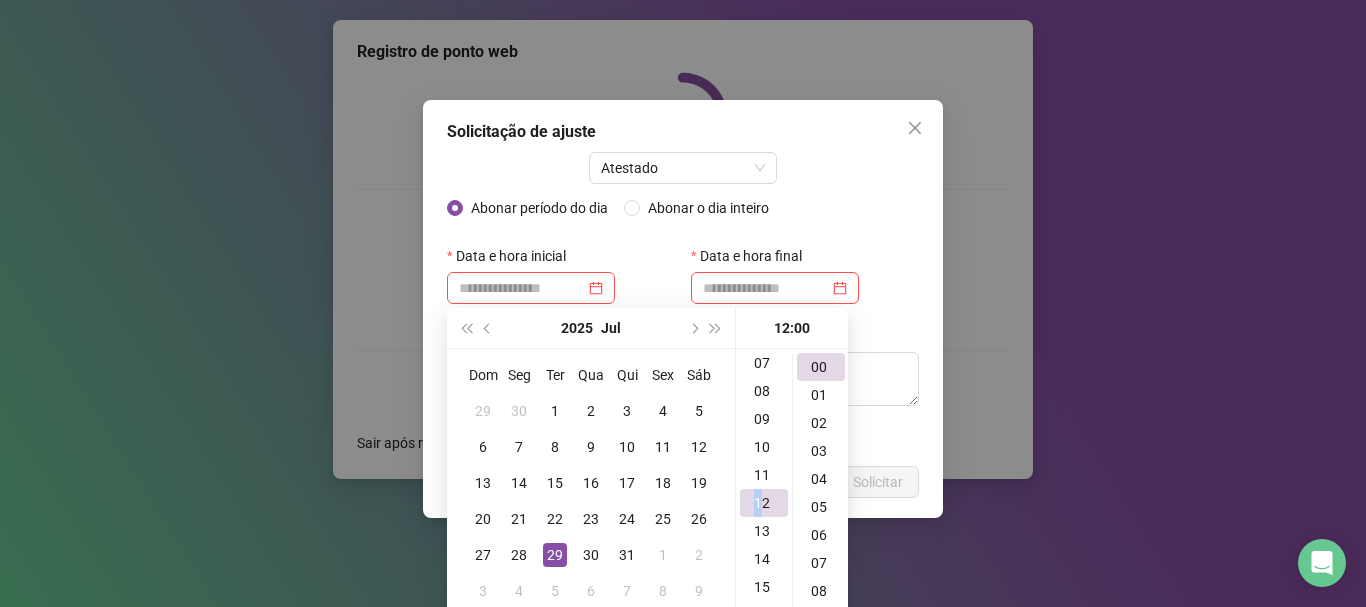 scroll, scrollTop: 336, scrollLeft: 0, axis: vertical 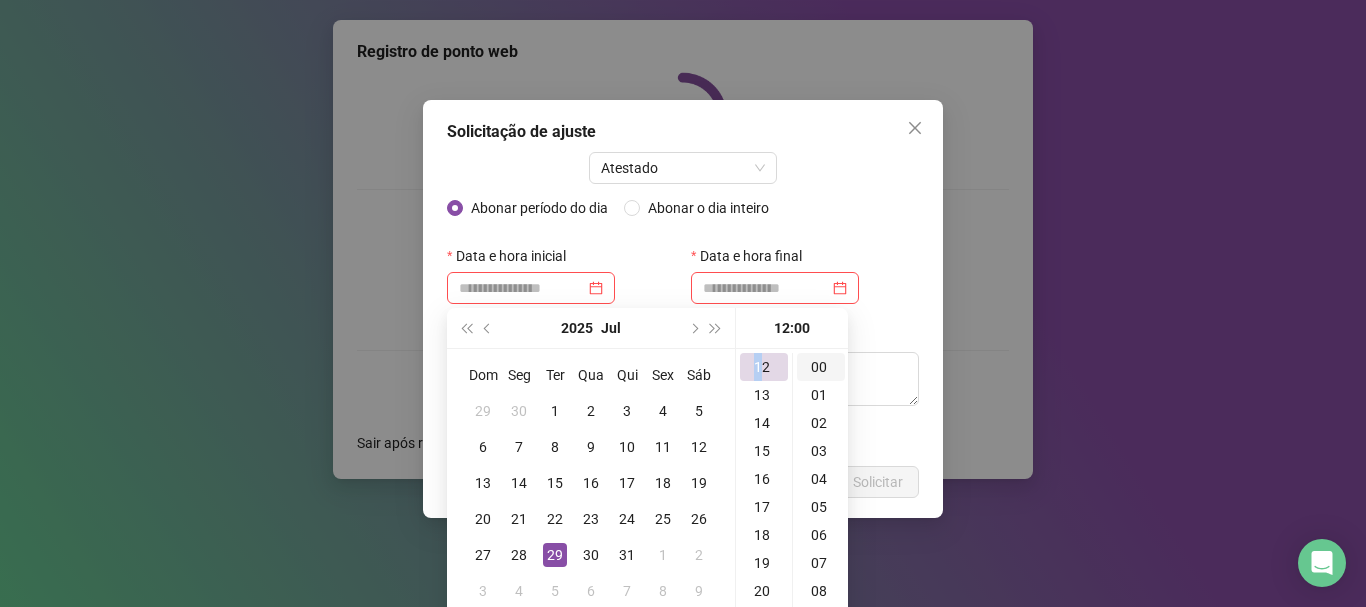 type on "**********" 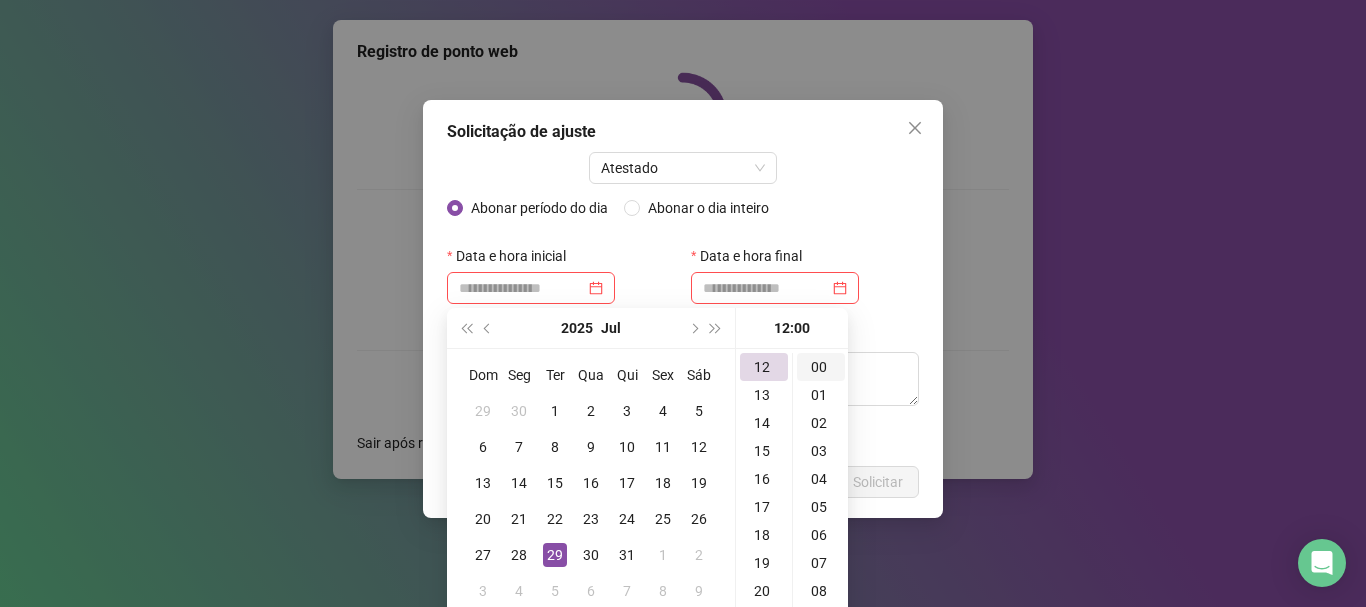 click on "00" at bounding box center [821, 367] 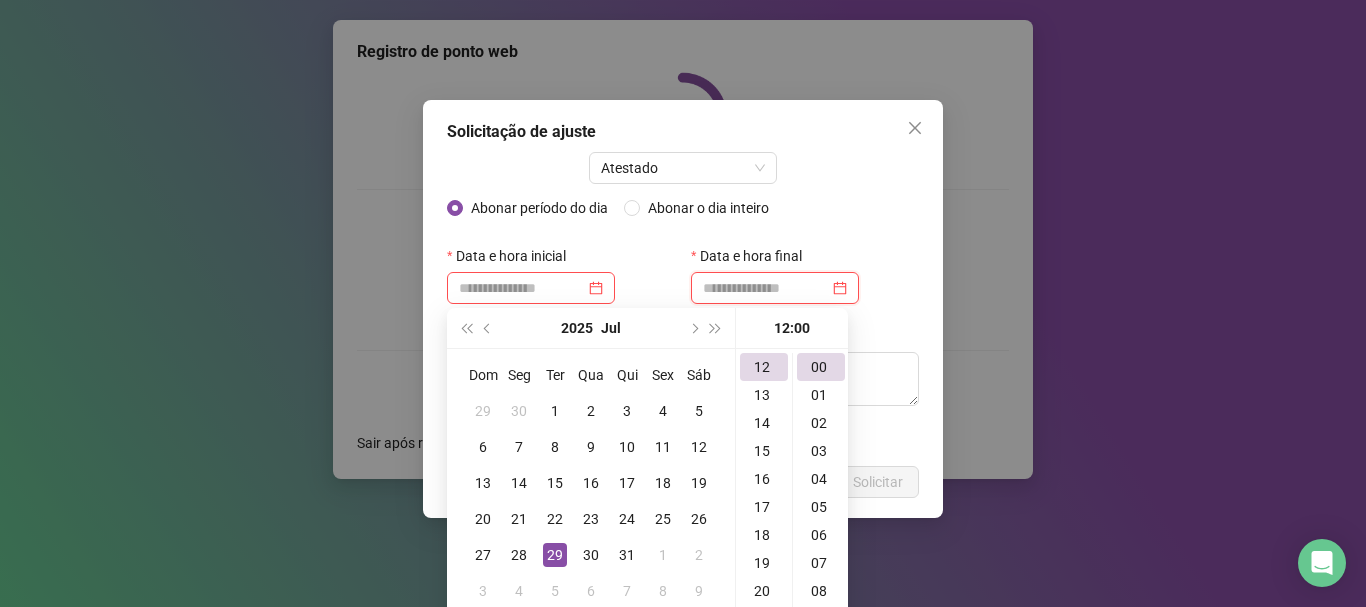 click at bounding box center [766, 288] 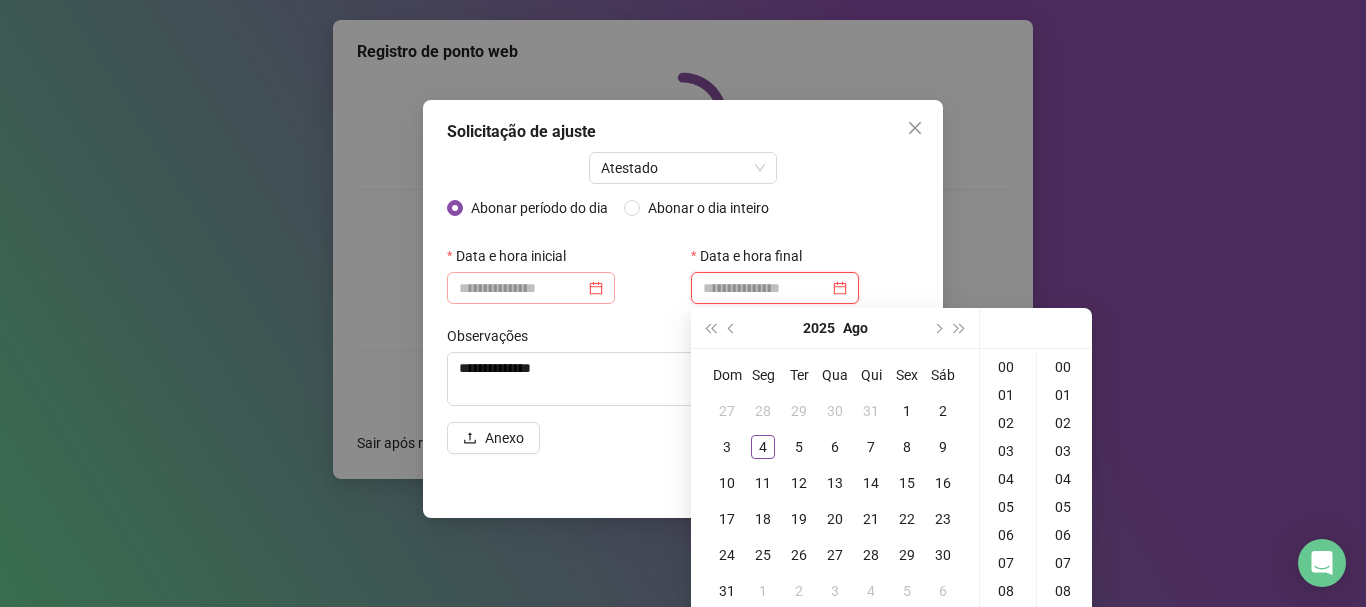 click at bounding box center (531, 288) 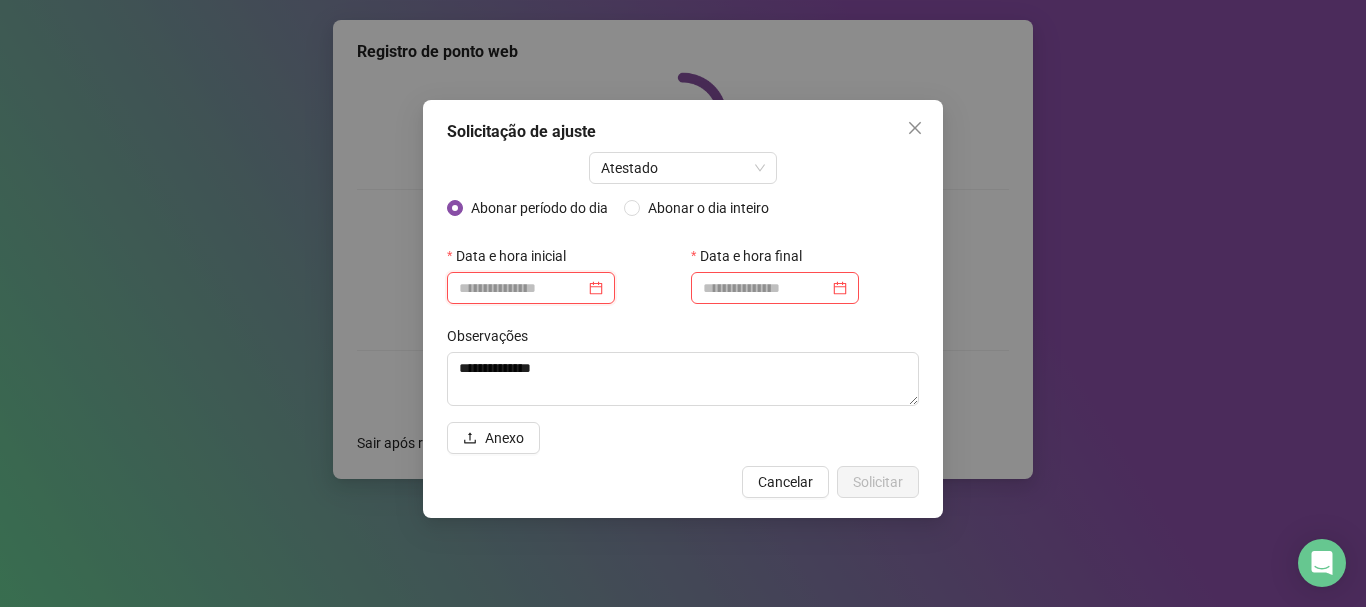 scroll, scrollTop: 0, scrollLeft: 0, axis: both 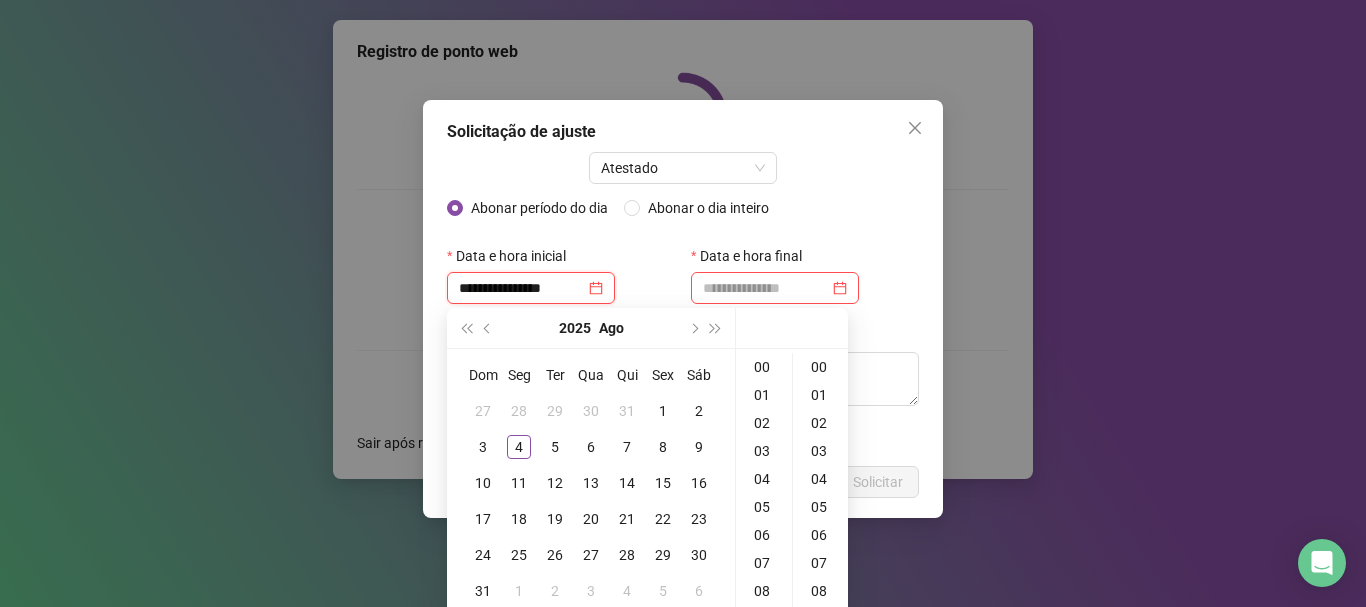 type on "**********" 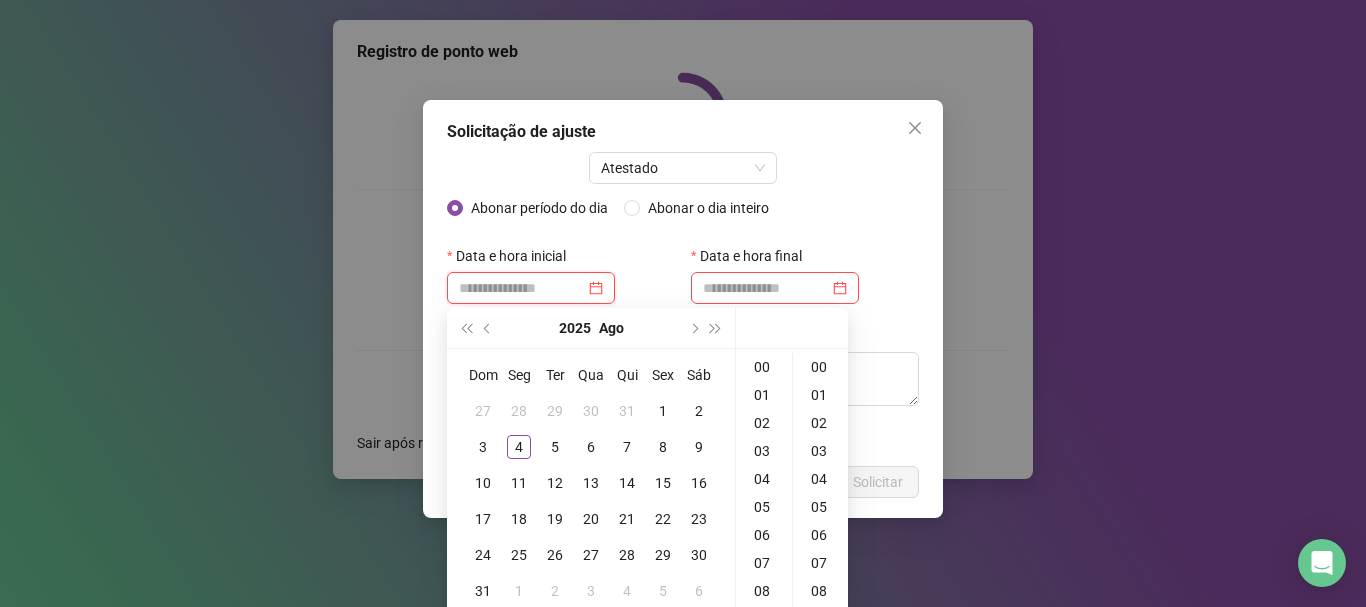 type on "**********" 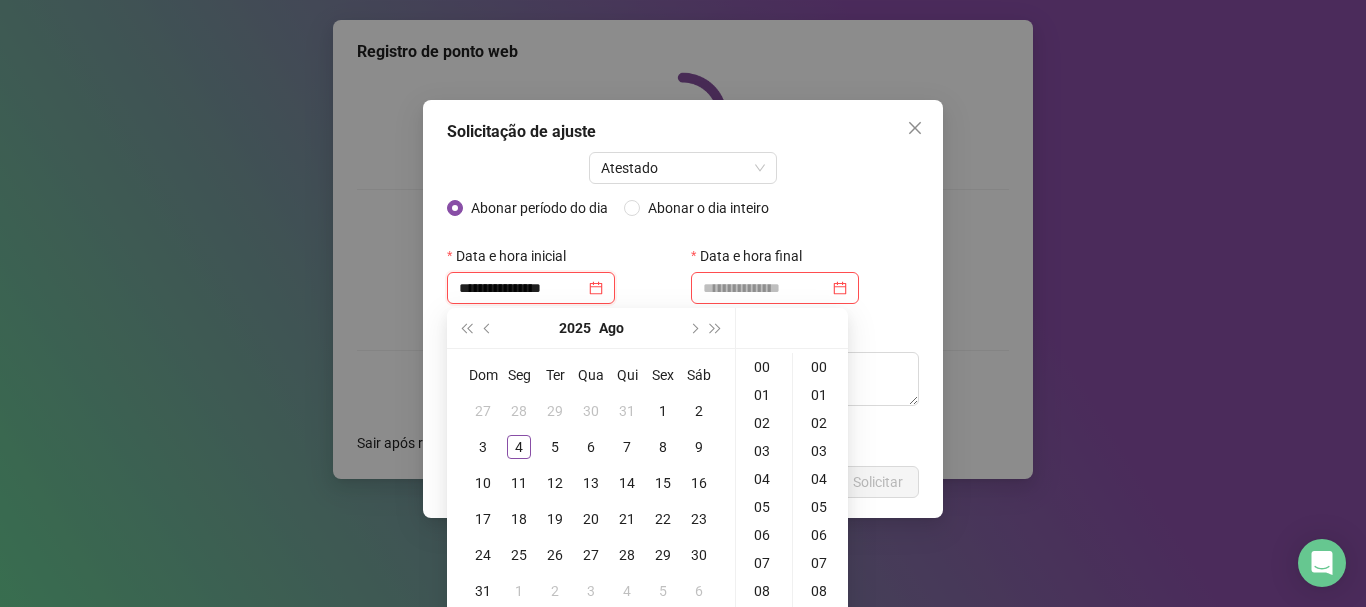 type on "**********" 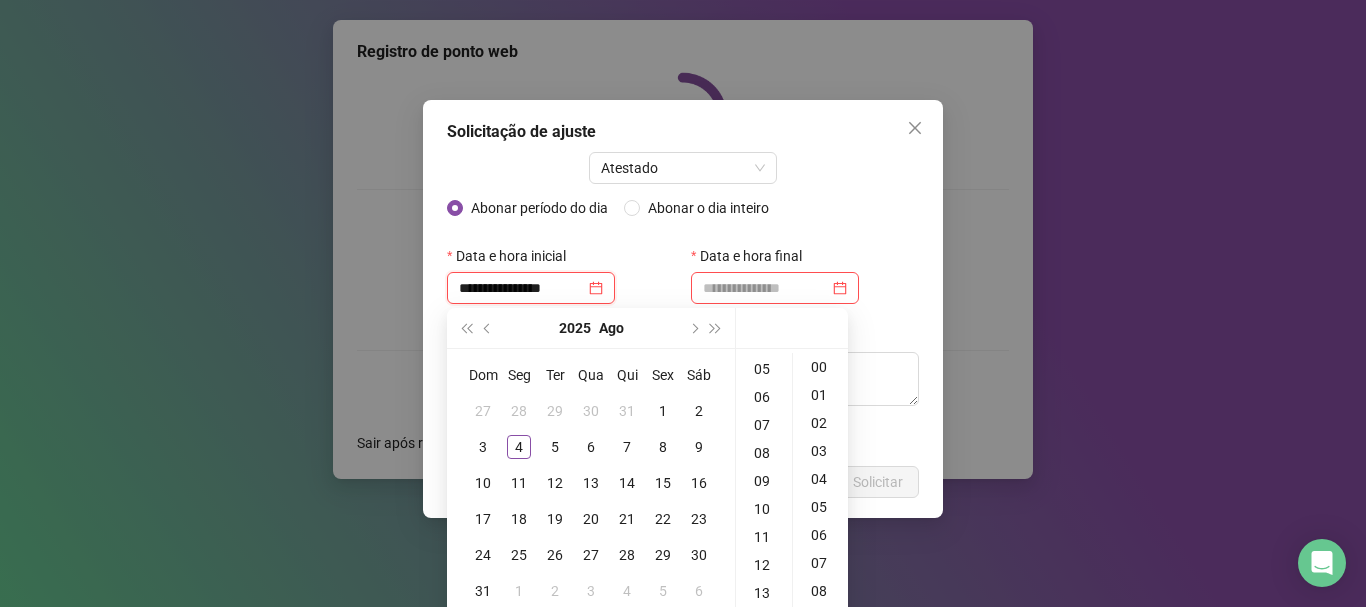 type on "**********" 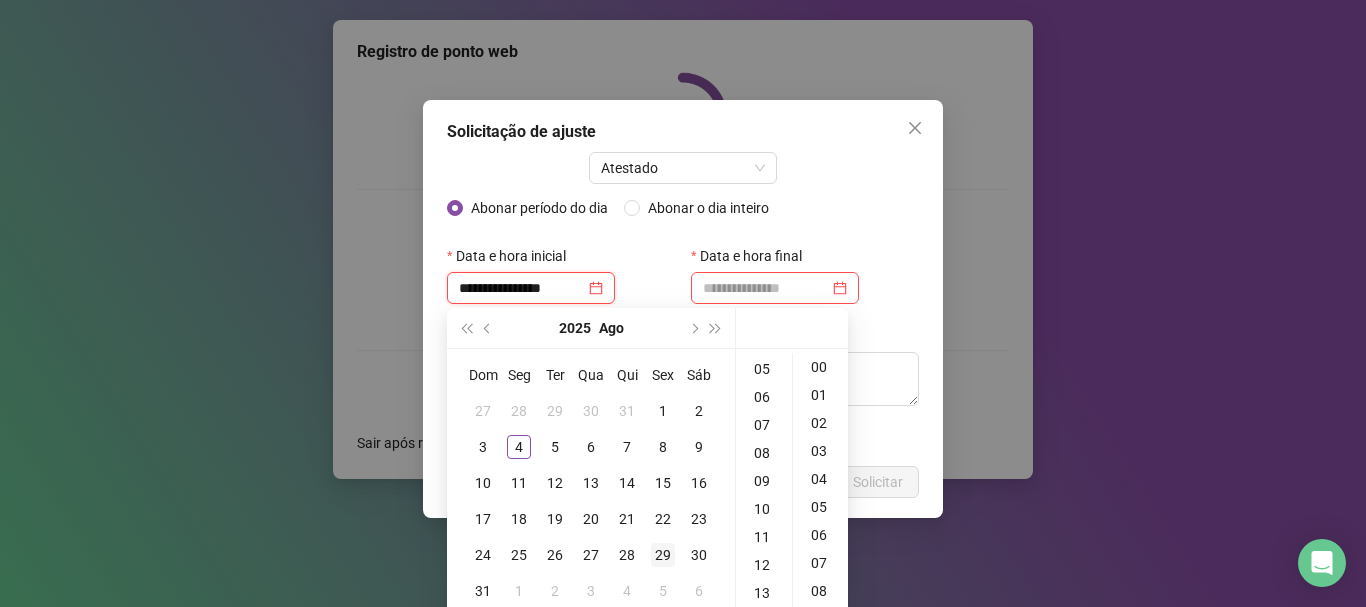 scroll, scrollTop: 200, scrollLeft: 0, axis: vertical 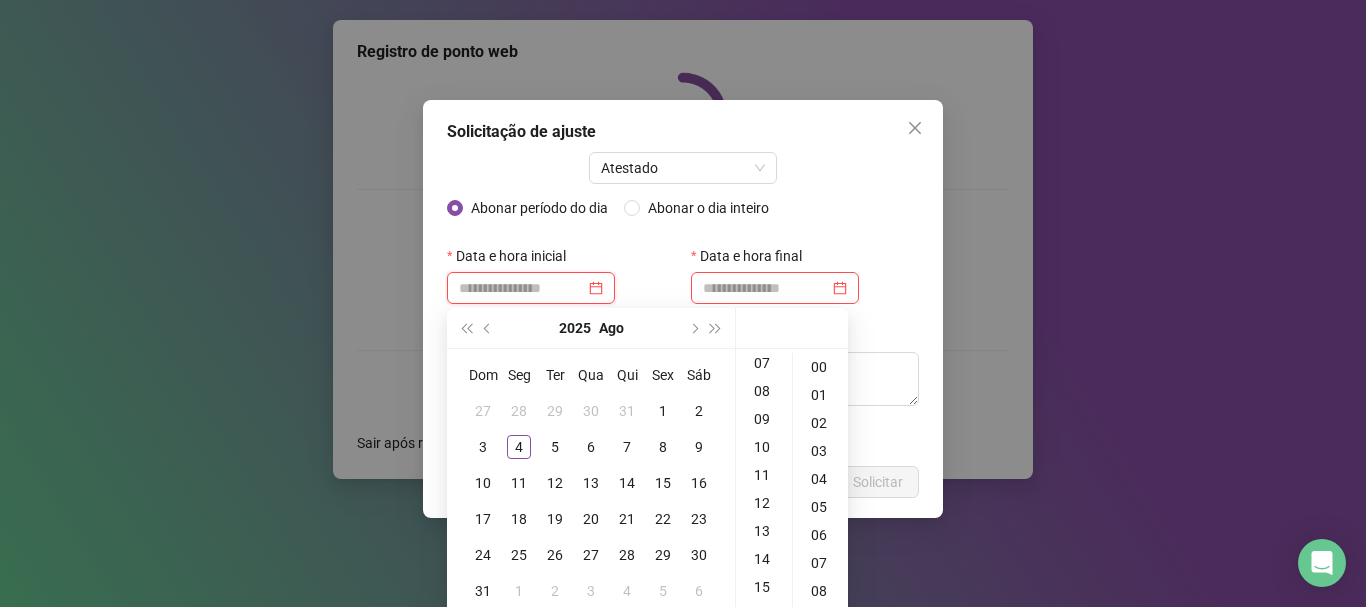 type on "**********" 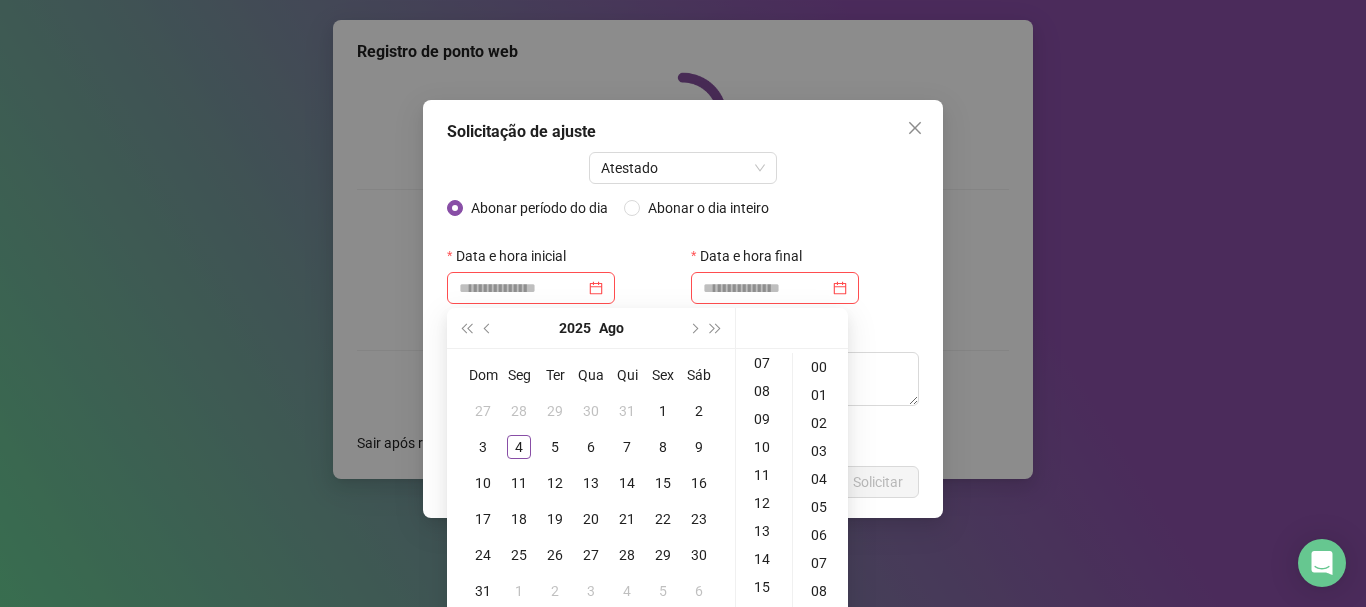 click on "Abonar período do dia Abonar o dia inteiro" at bounding box center [683, 216] 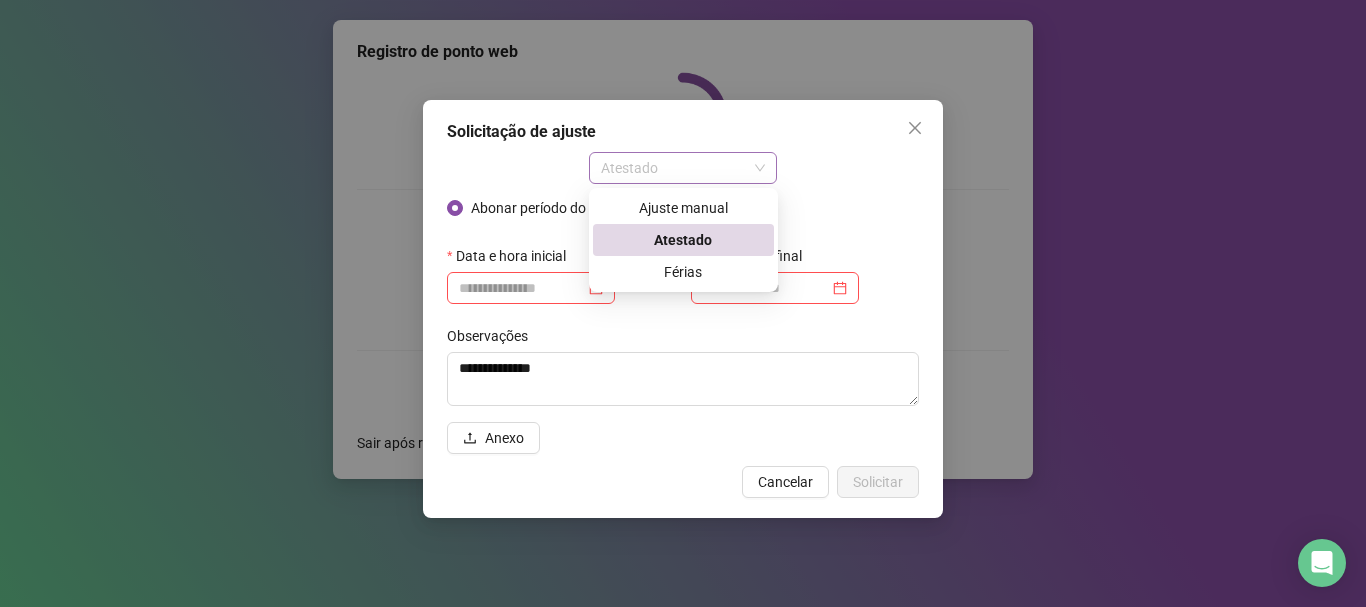 click on "Atestado" at bounding box center [683, 168] 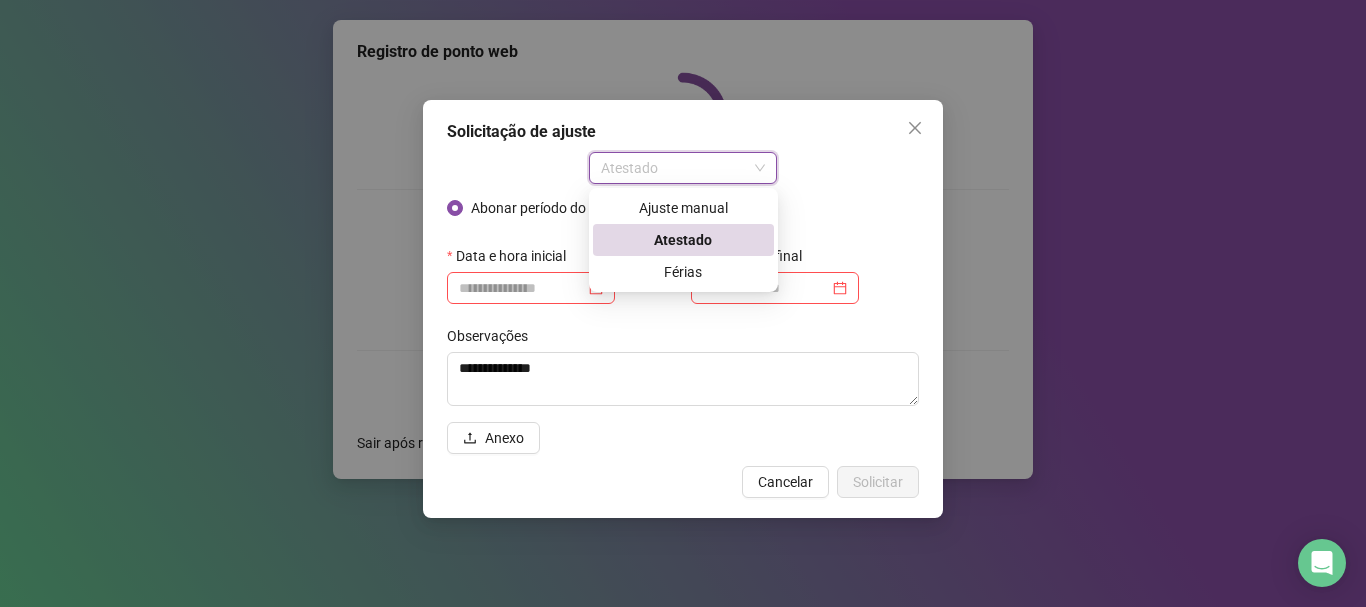 click on "**********" at bounding box center (683, 303) 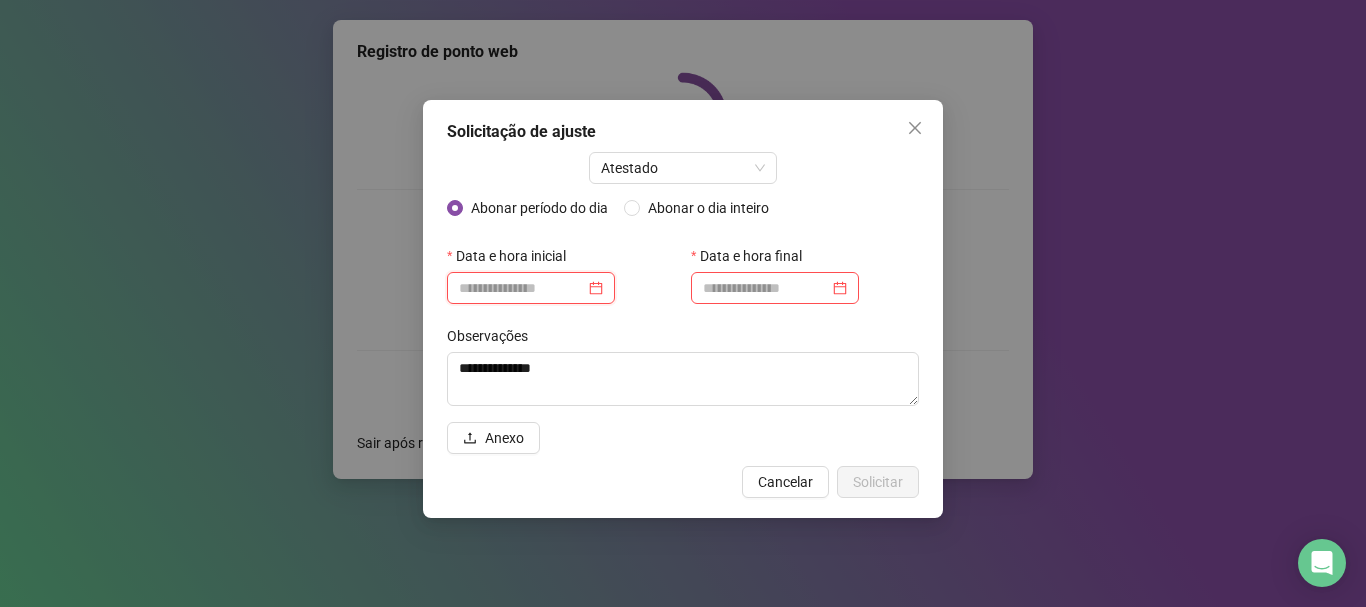 click at bounding box center (522, 288) 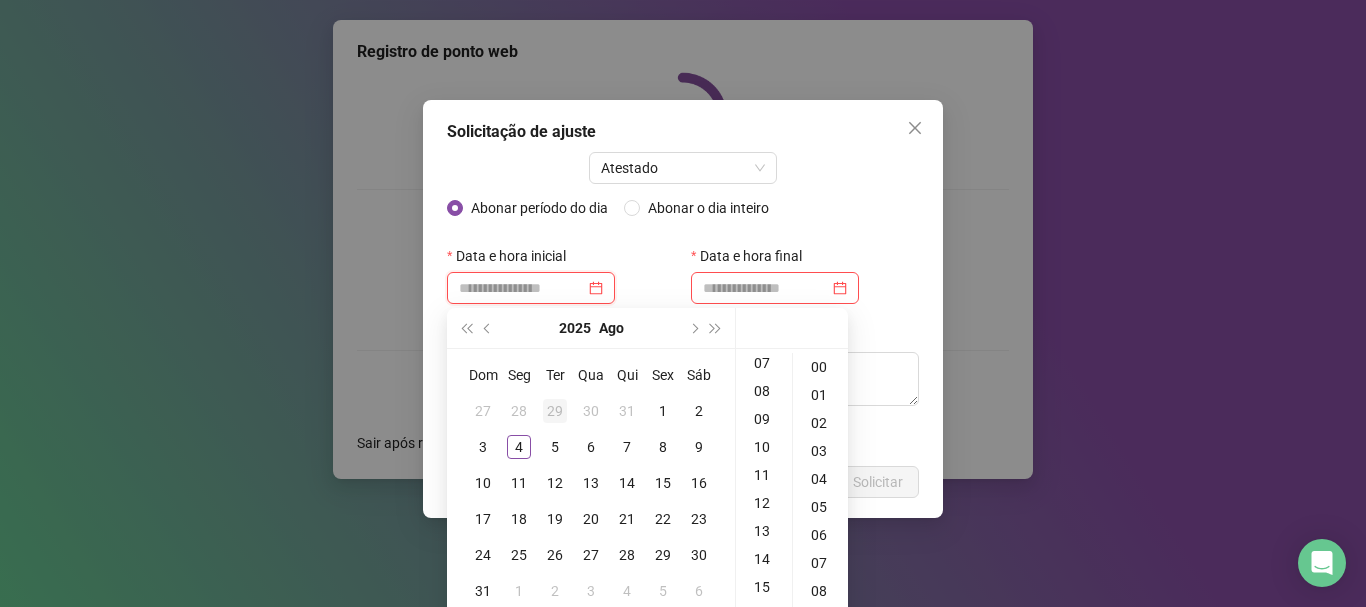 type on "**********" 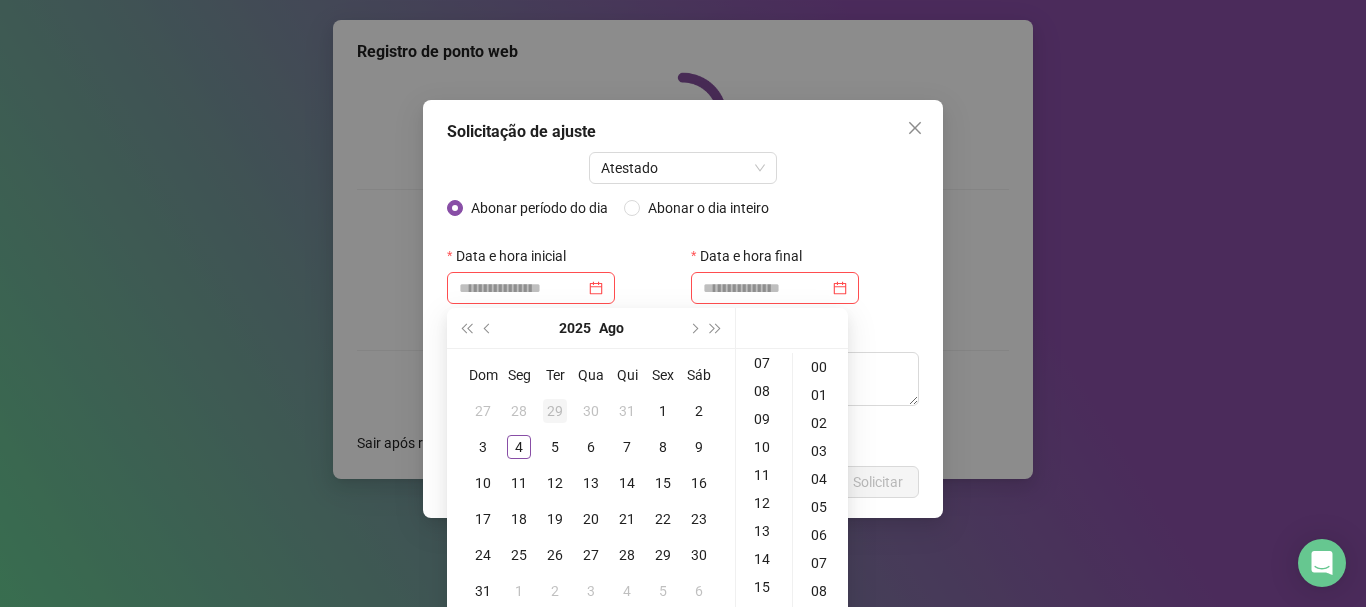click on "29" at bounding box center [555, 411] 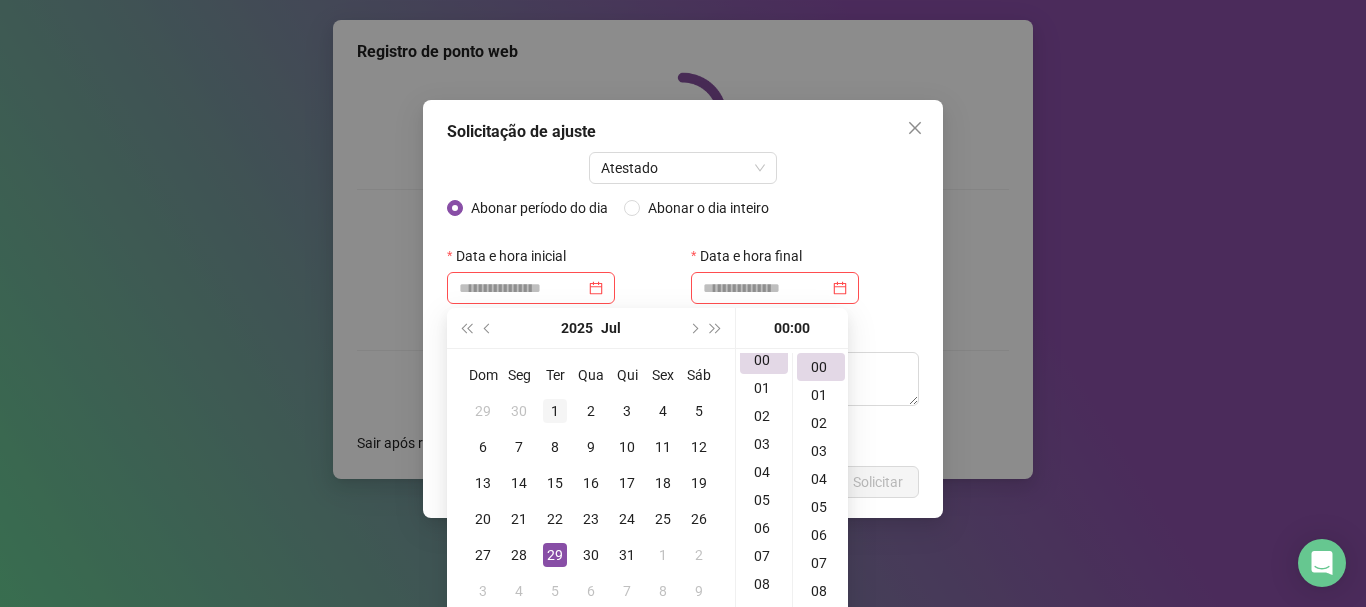 scroll, scrollTop: 0, scrollLeft: 0, axis: both 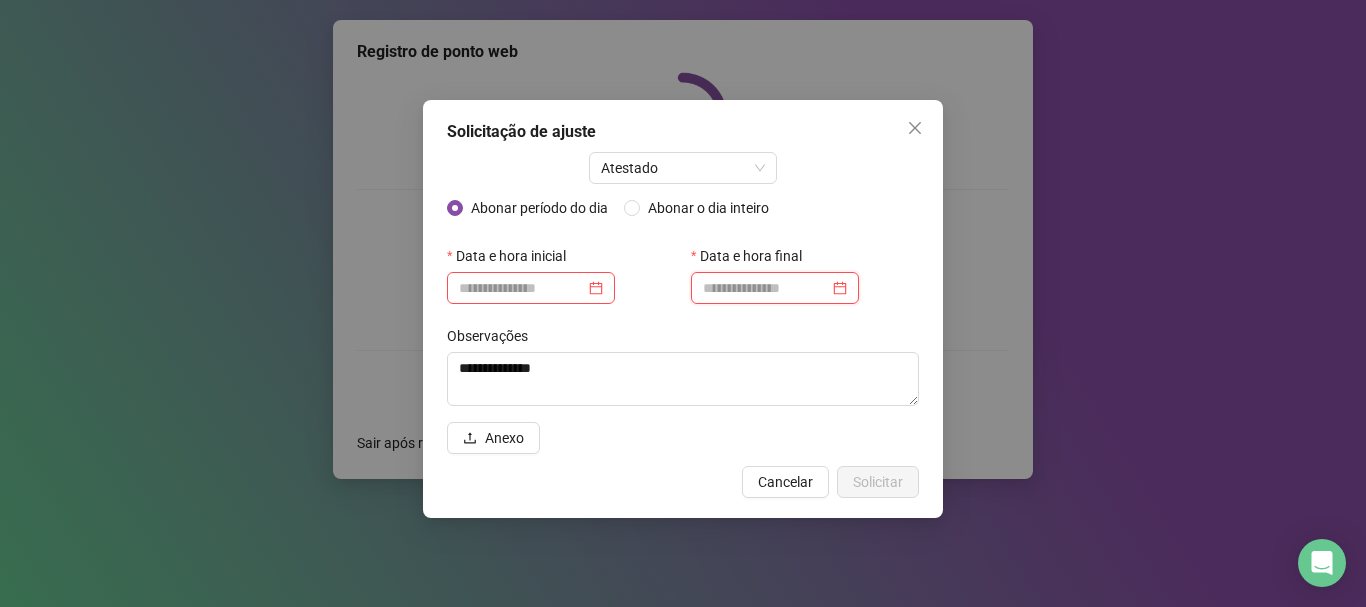 click at bounding box center [766, 288] 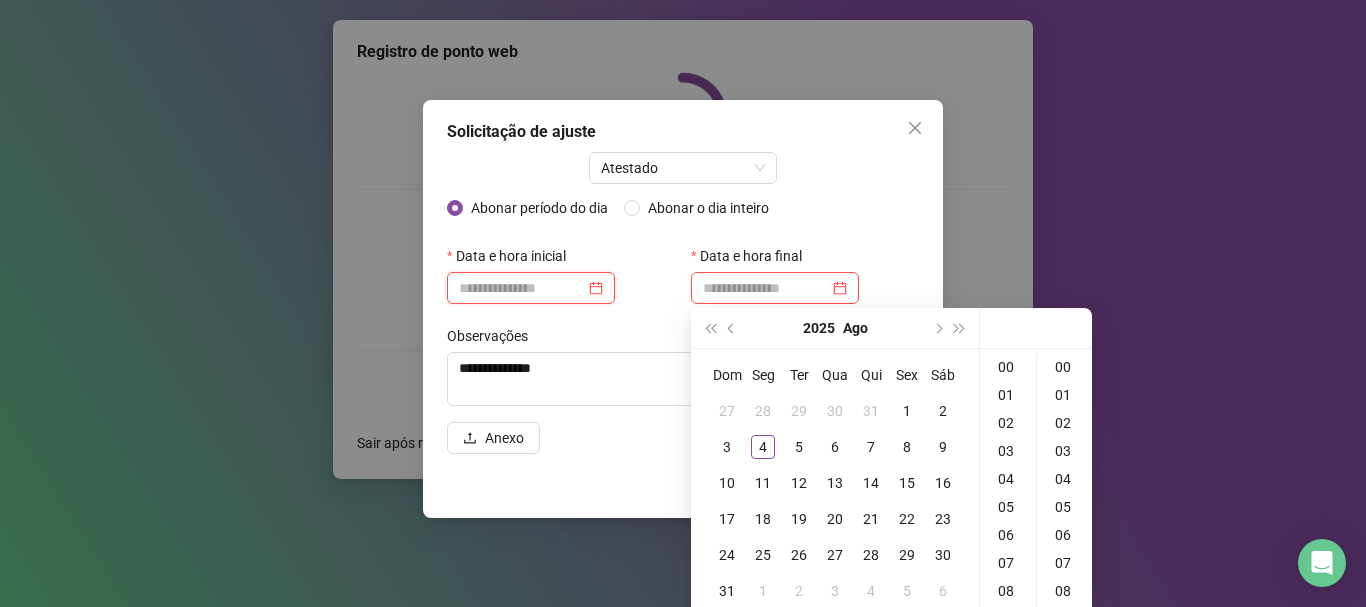 click at bounding box center [522, 288] 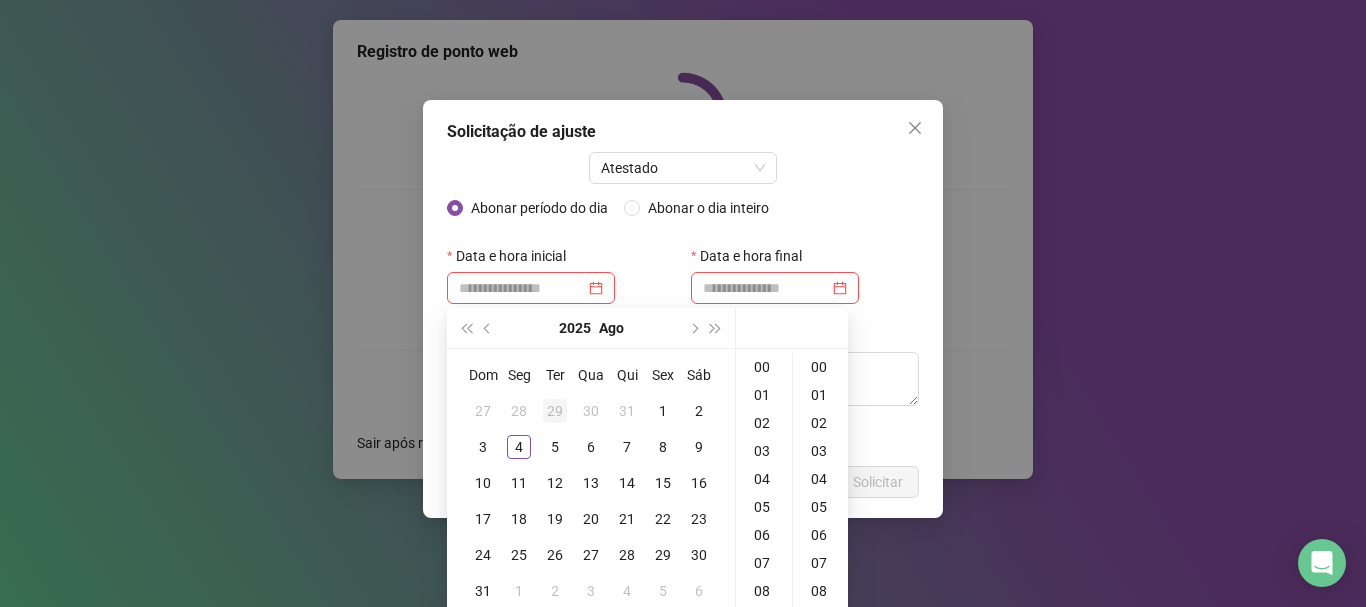 click on "29" at bounding box center [555, 411] 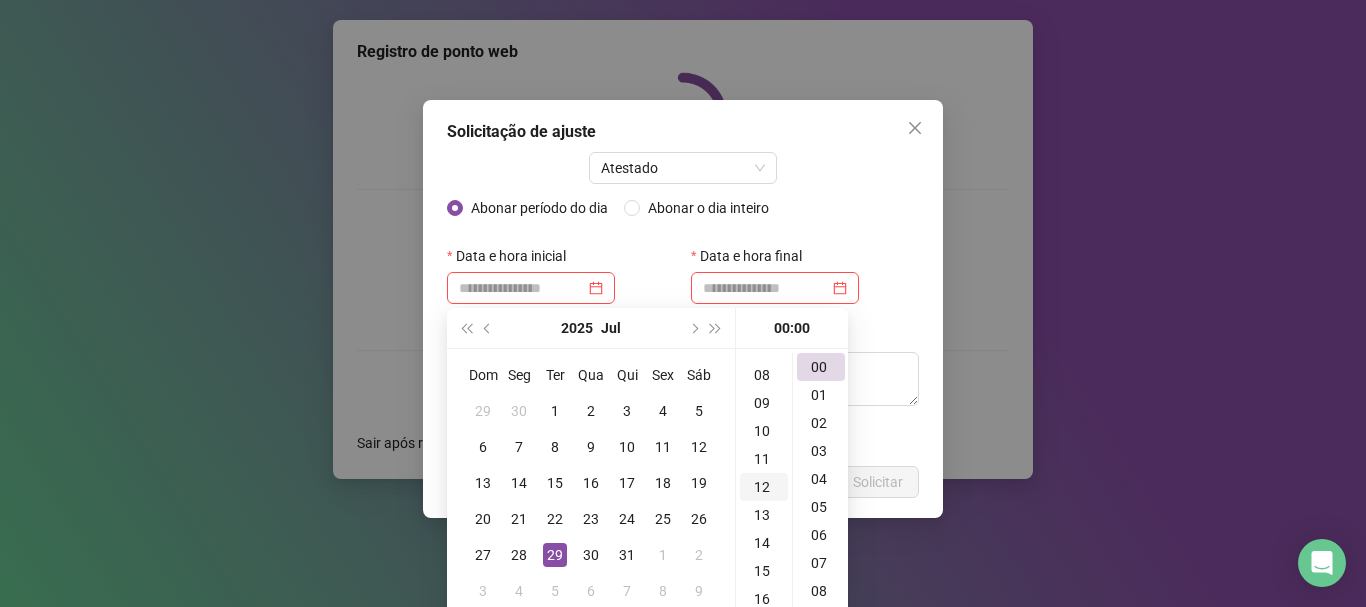 scroll, scrollTop: 200, scrollLeft: 0, axis: vertical 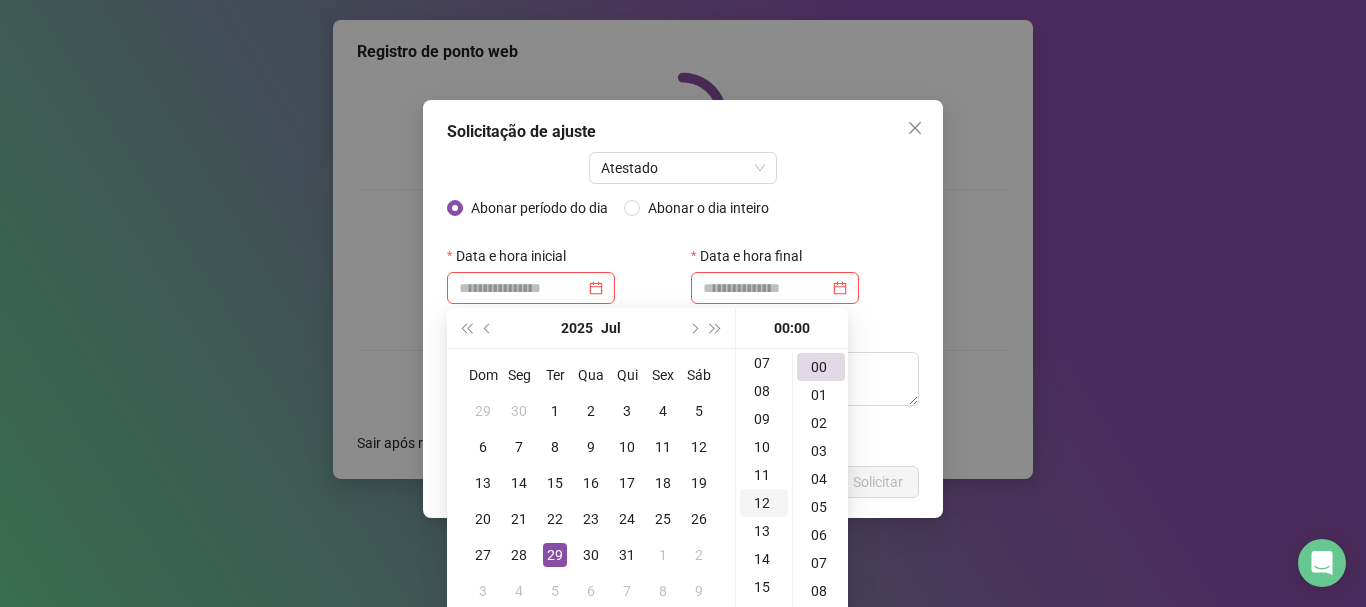 click on "12" at bounding box center [764, 503] 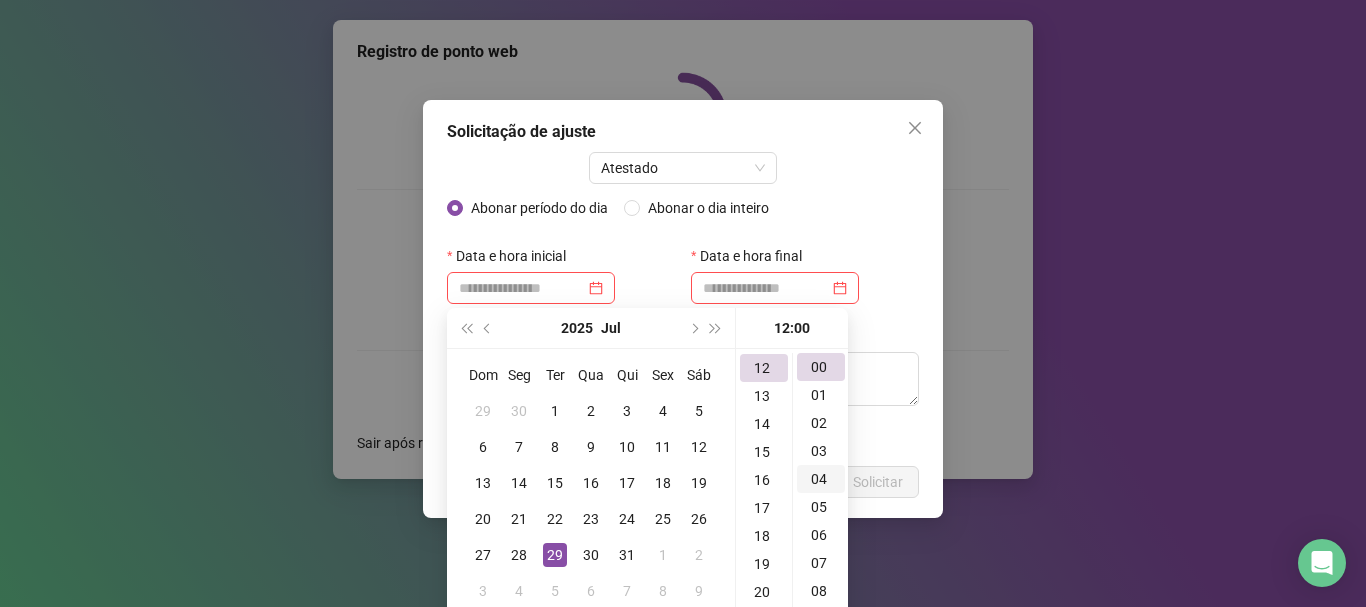 scroll, scrollTop: 336, scrollLeft: 0, axis: vertical 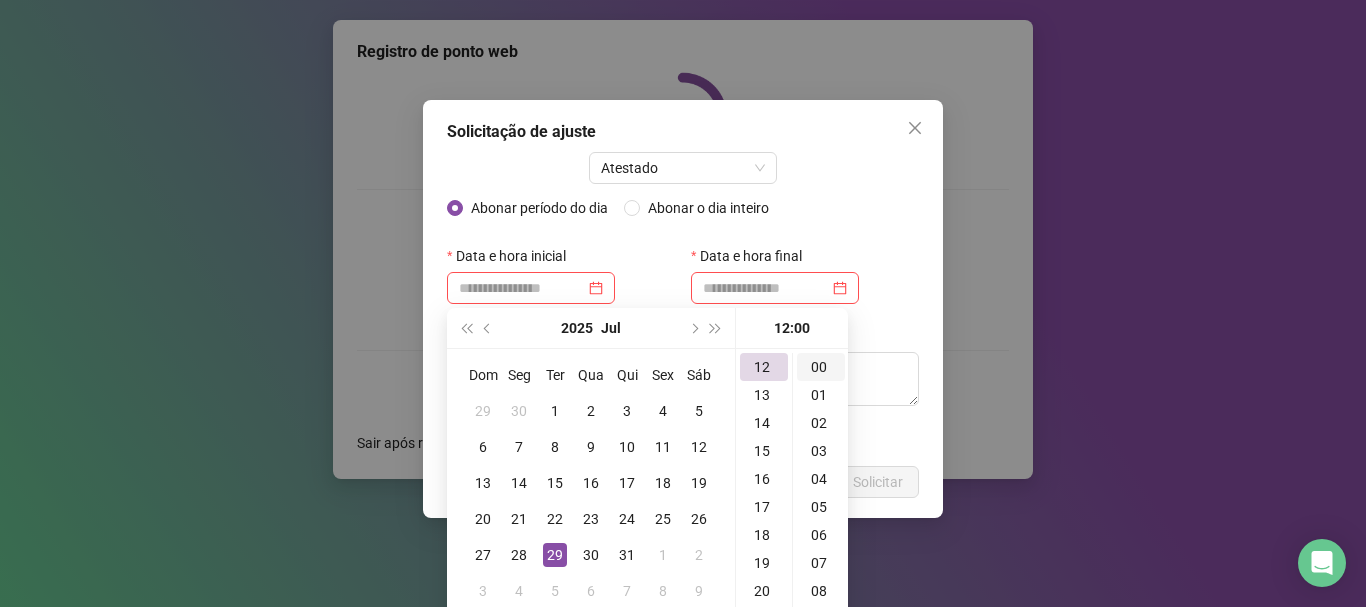 click on "00" at bounding box center [821, 367] 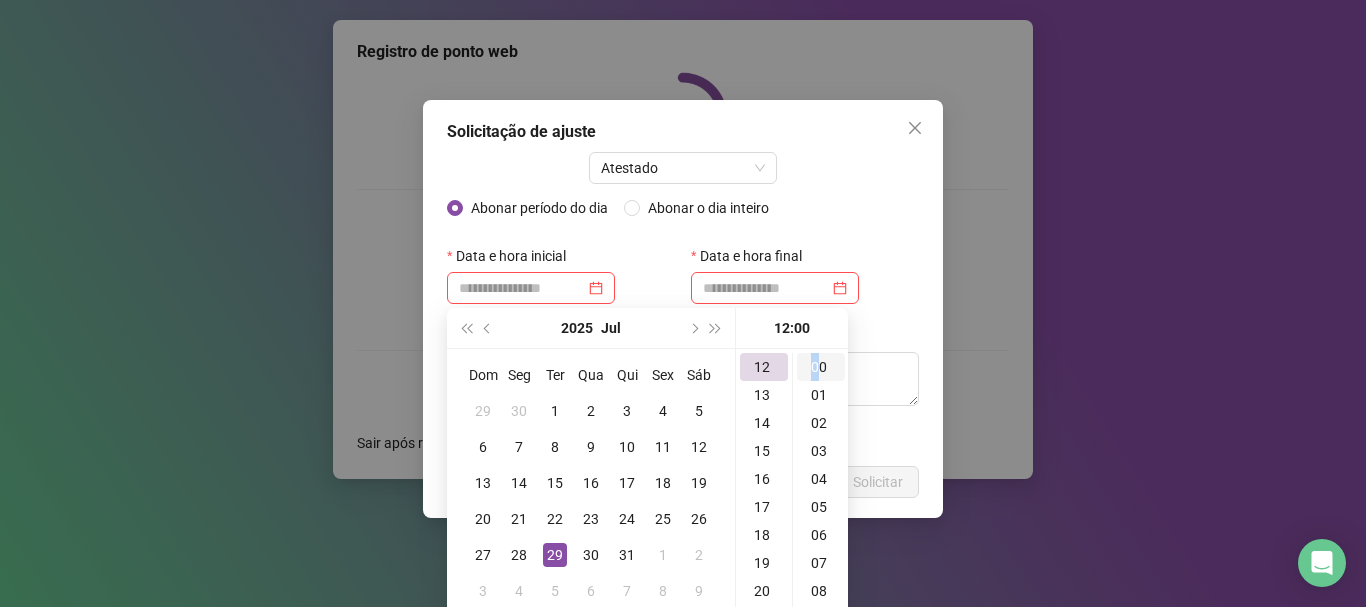 click on "00" at bounding box center [821, 367] 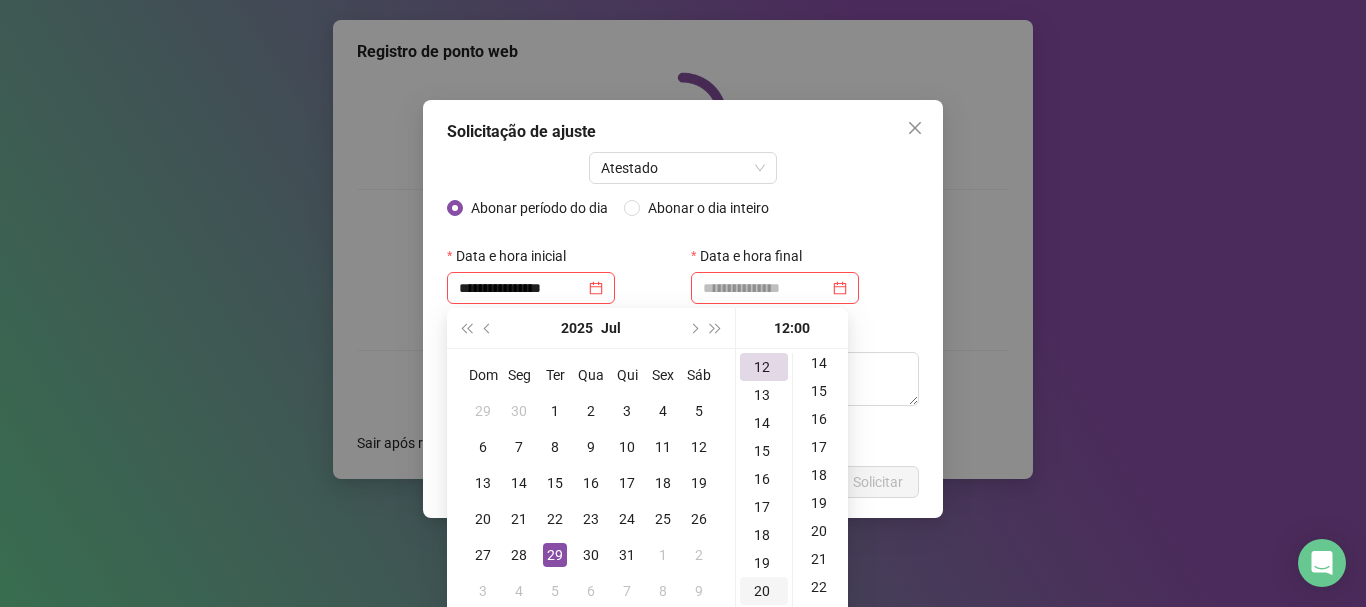 scroll, scrollTop: 400, scrollLeft: 0, axis: vertical 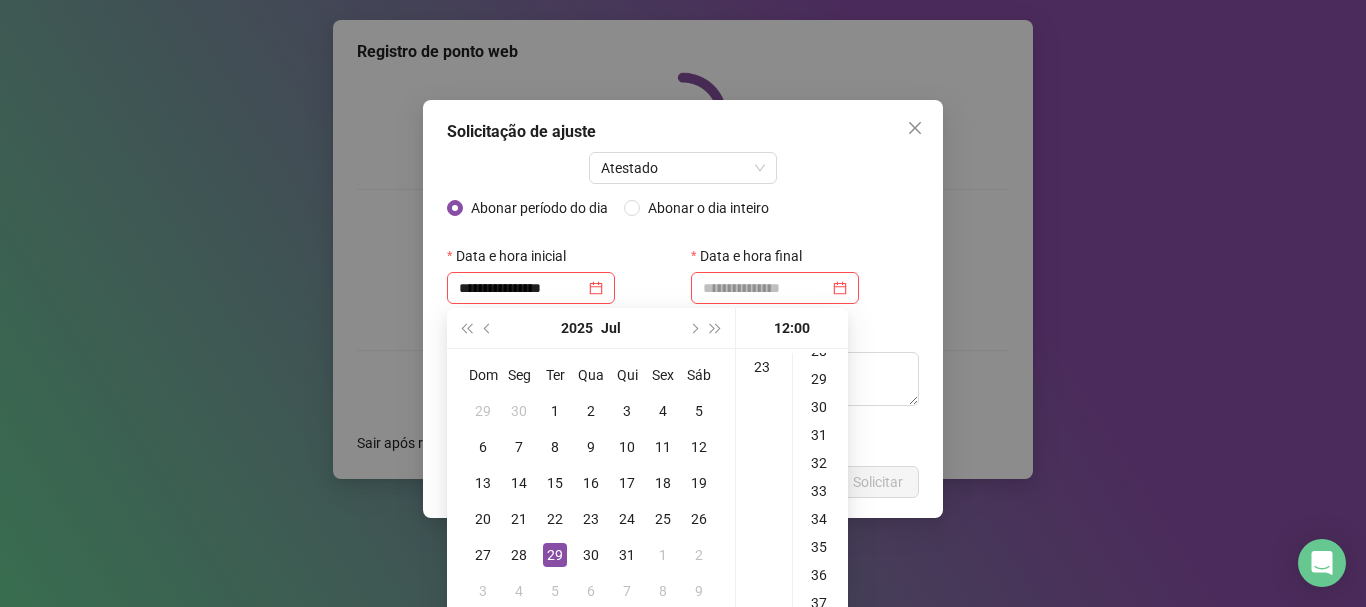 drag, startPoint x: 773, startPoint y: 594, endPoint x: 758, endPoint y: 461, distance: 133.84319 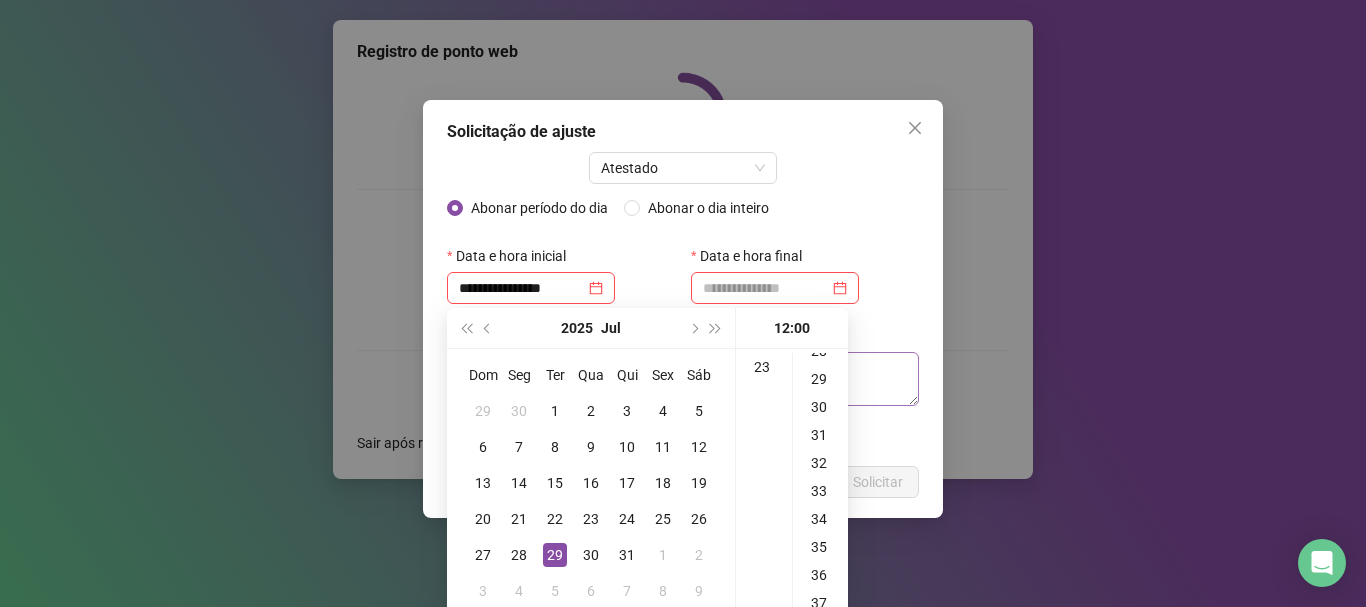 type on "**********" 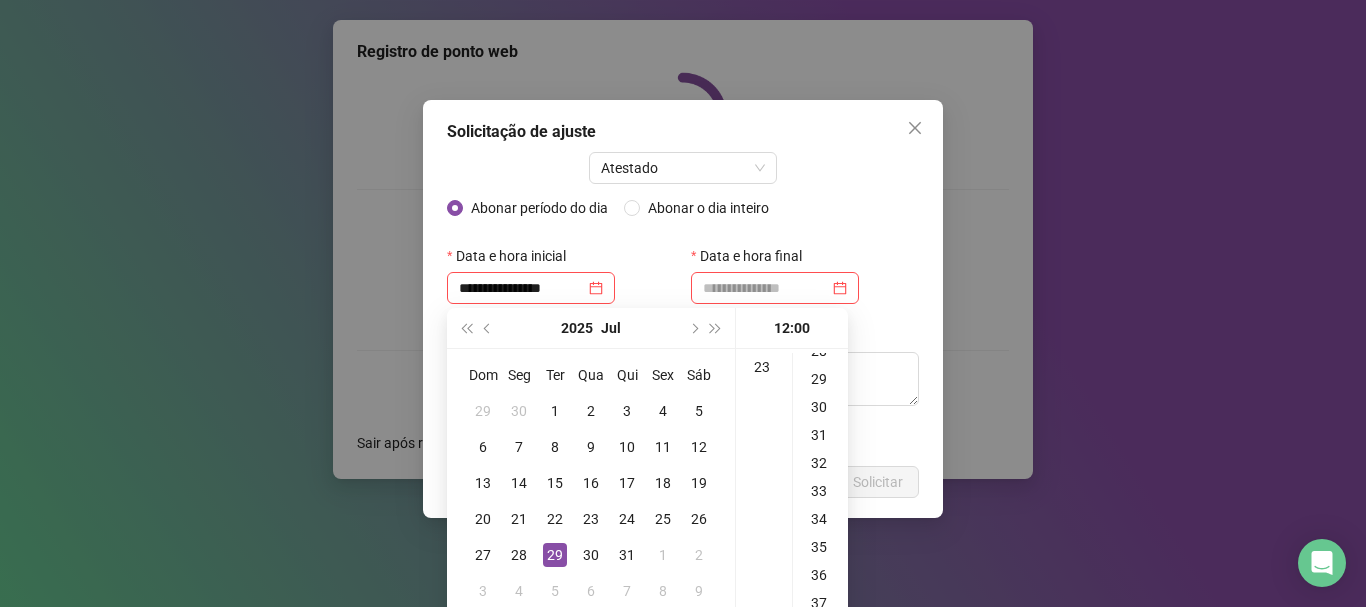 type 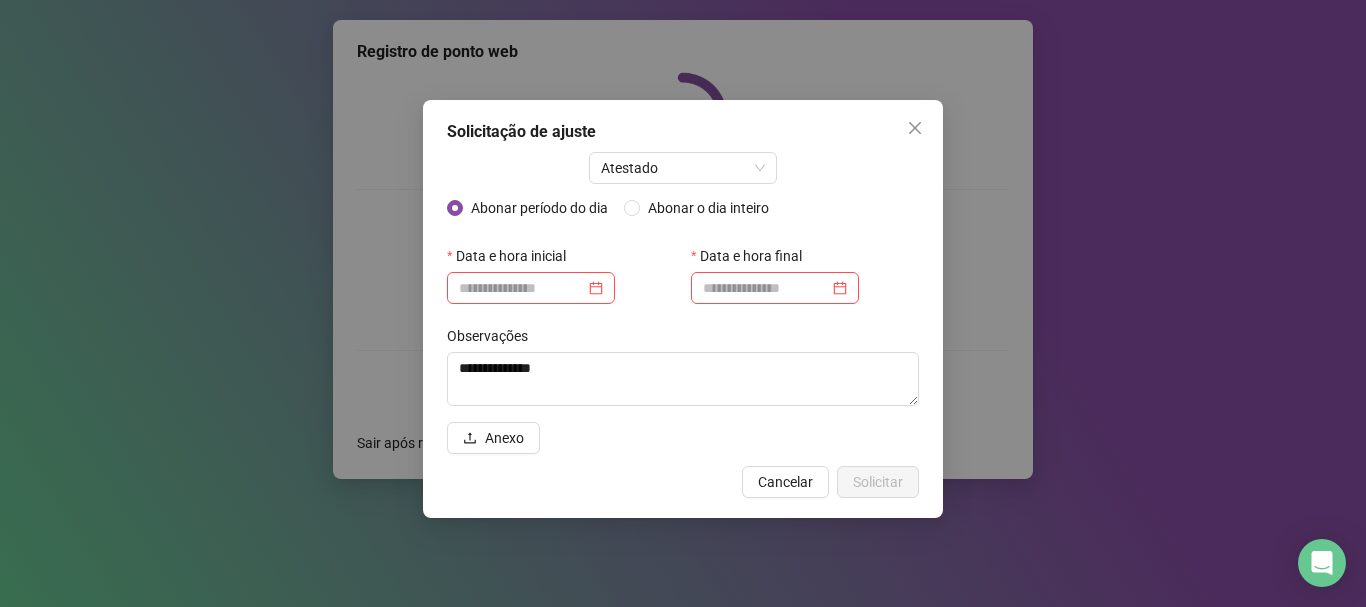 click on "**********" at bounding box center [683, 309] 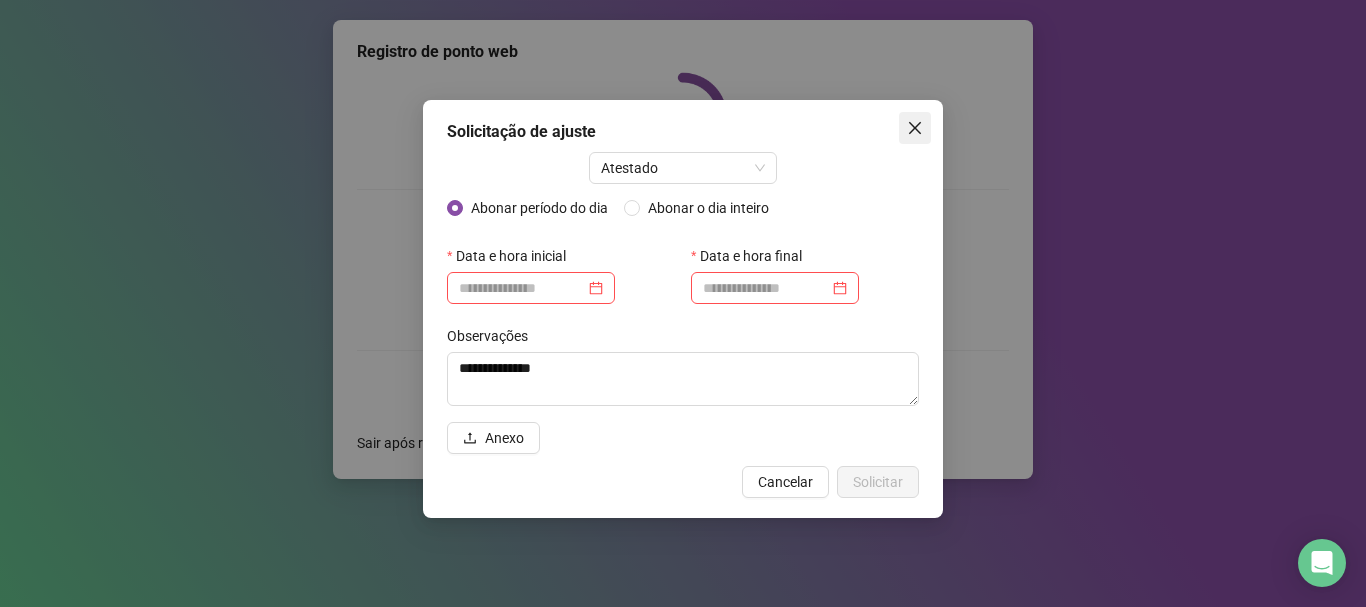 click at bounding box center [915, 128] 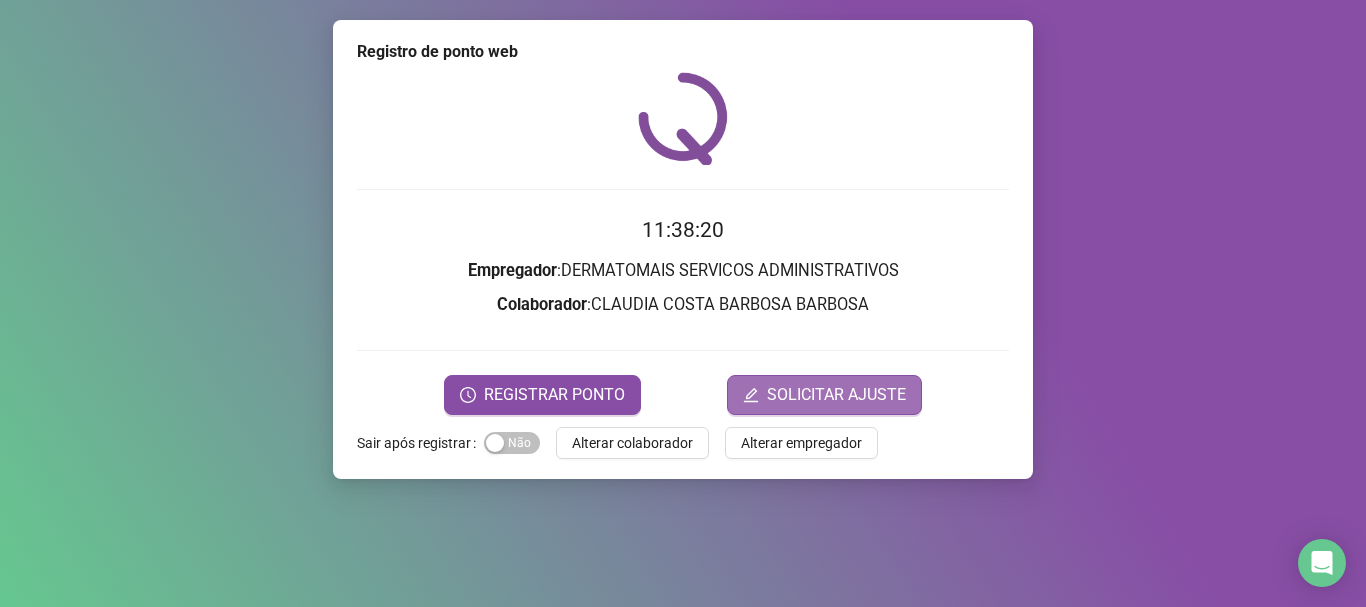 click on "SOLICITAR AJUSTE" at bounding box center [824, 395] 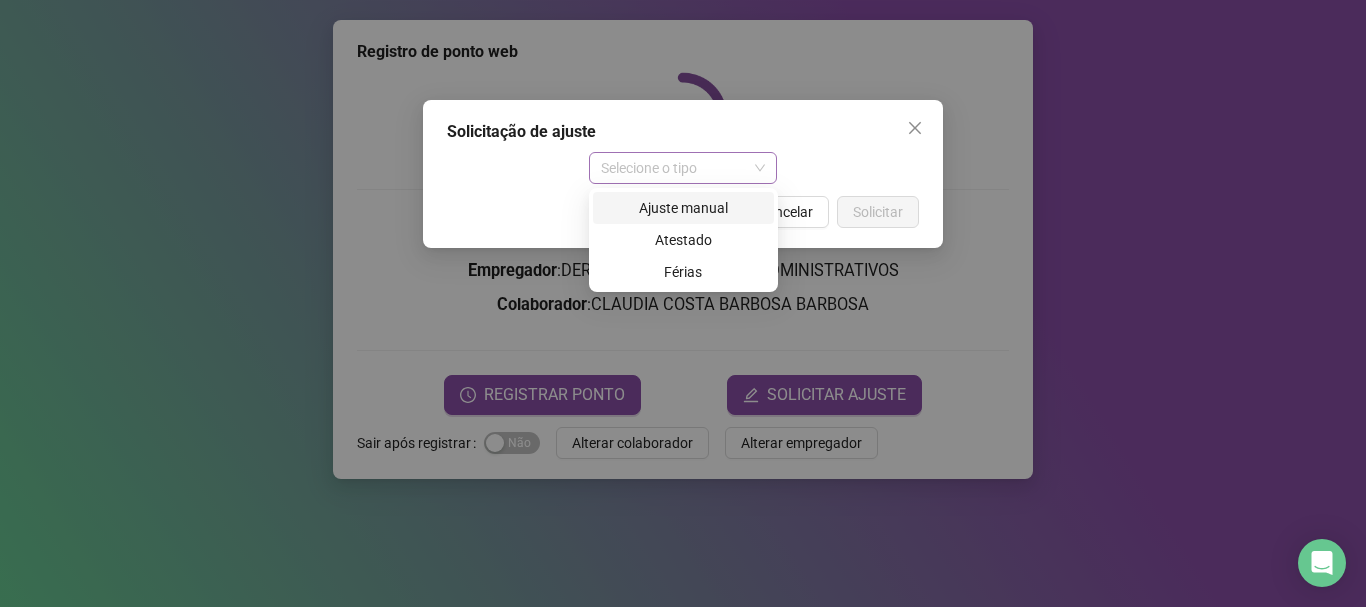 click on "Selecione o tipo" at bounding box center [683, 168] 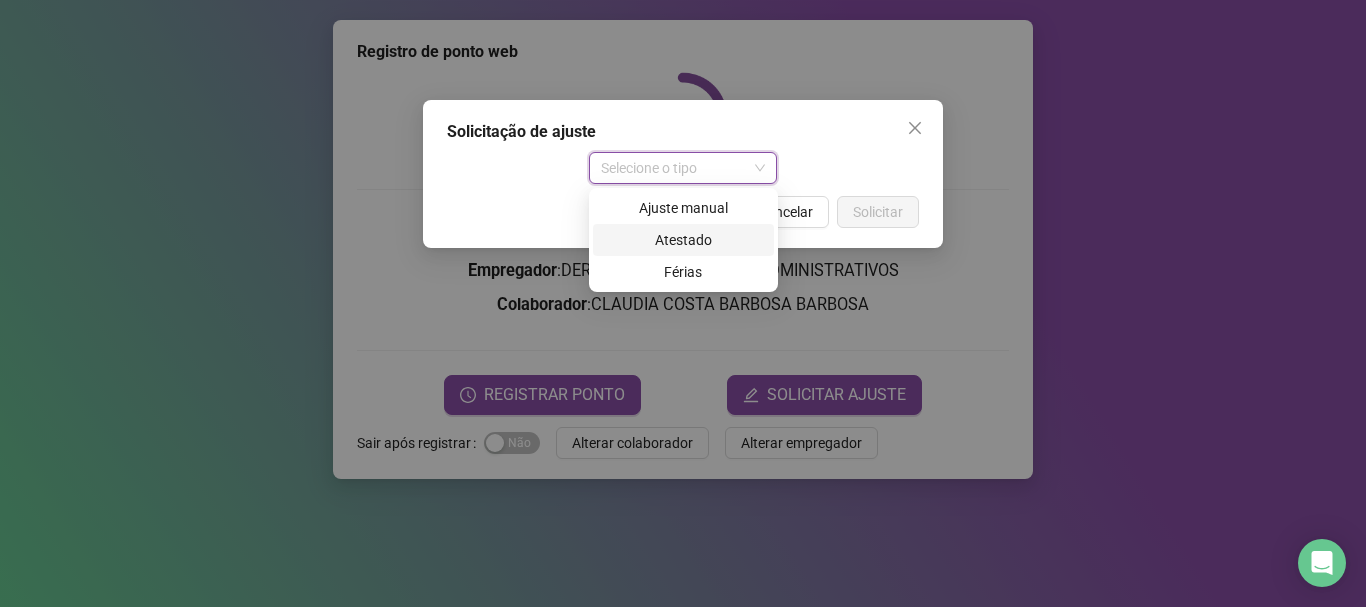 click on "Atestado" at bounding box center (683, 240) 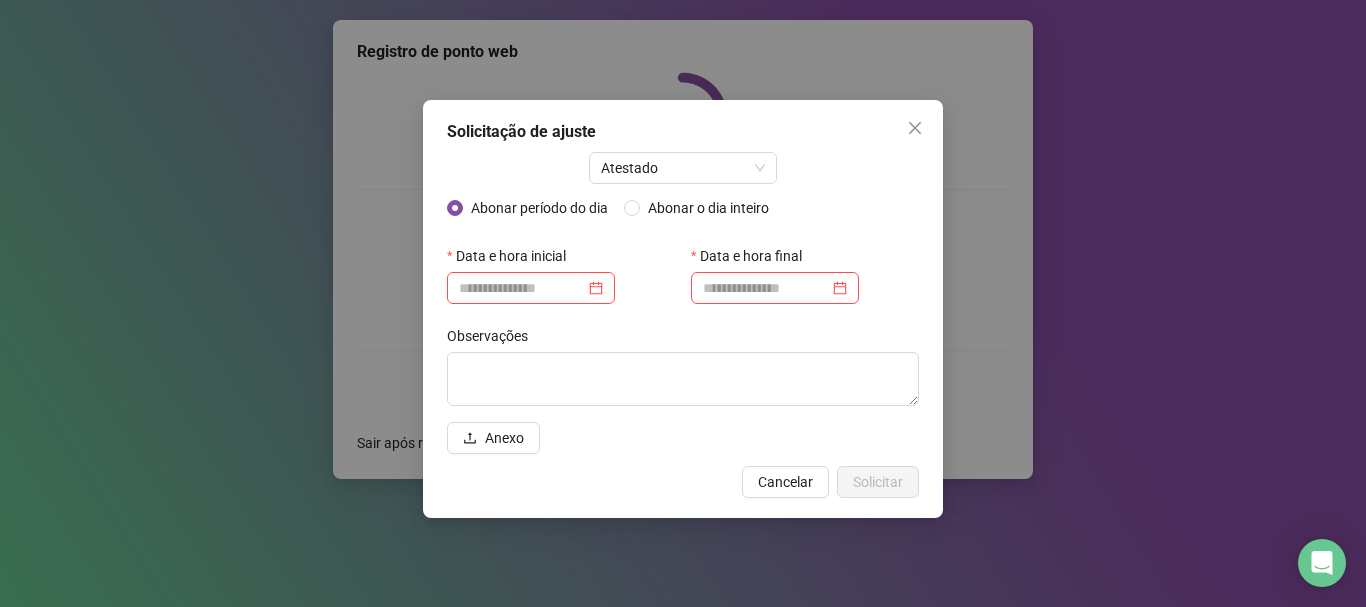 click on "Solicitação de ajuste Atestado Abonar período do dia Abonar o dia inteiro Data e hora inicial Data e hora final Observações Anexo Cancelar Solicitar" at bounding box center (683, 303) 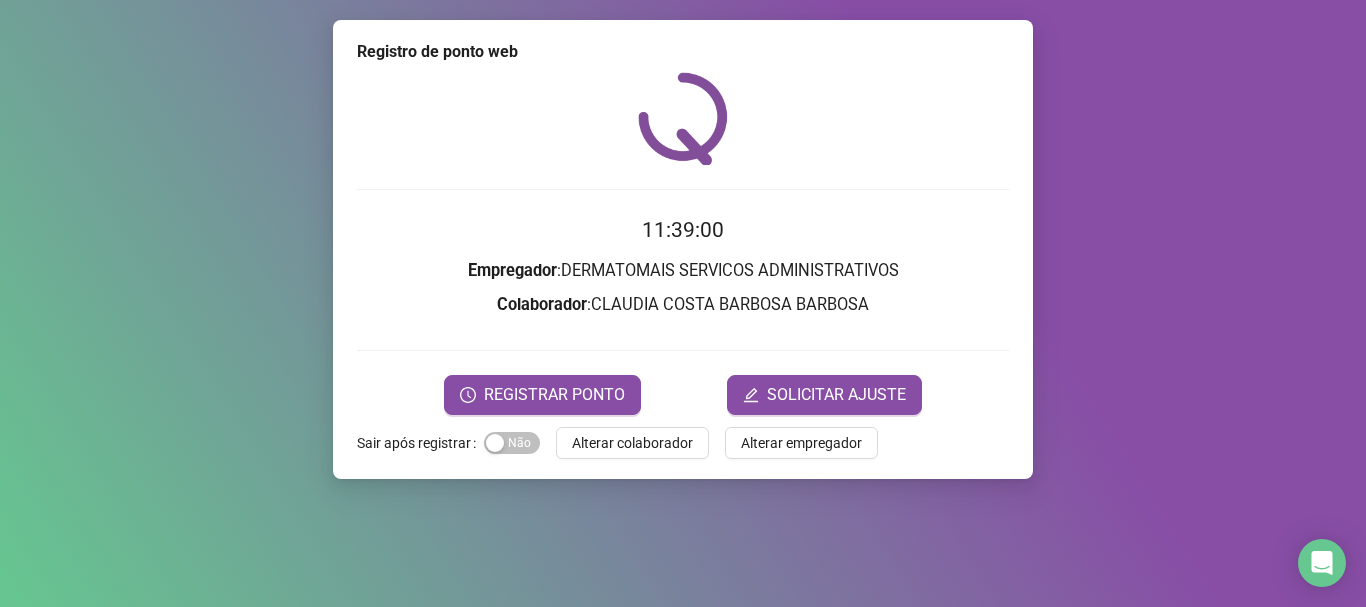 click on "Registro de ponto web 11:39:00 Empregador :  DERMATOMAIS SERVICOS ADMINISTRATIVOS Colaborador :  CLAUDIA COSTA BARBOSA BARBOSA REGISTRAR PONTO SOLICITAR AJUSTE Sair após registrar Sim Não Alterar colaborador Alterar empregador" at bounding box center (683, 303) 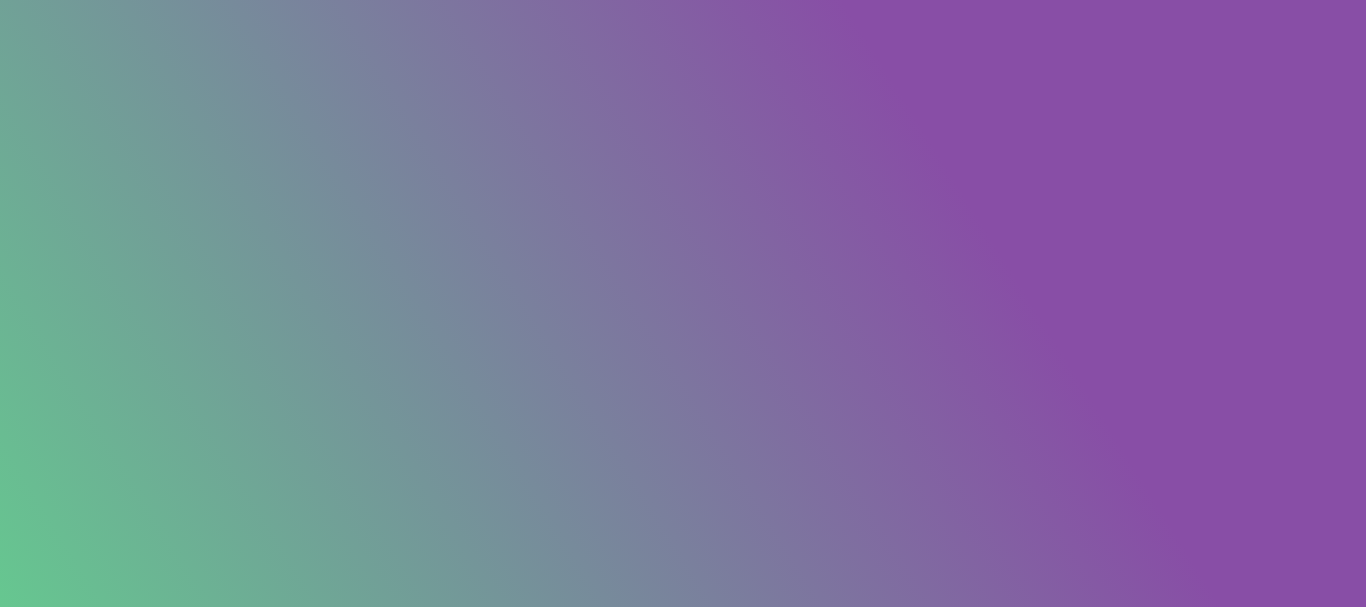 scroll, scrollTop: 0, scrollLeft: 0, axis: both 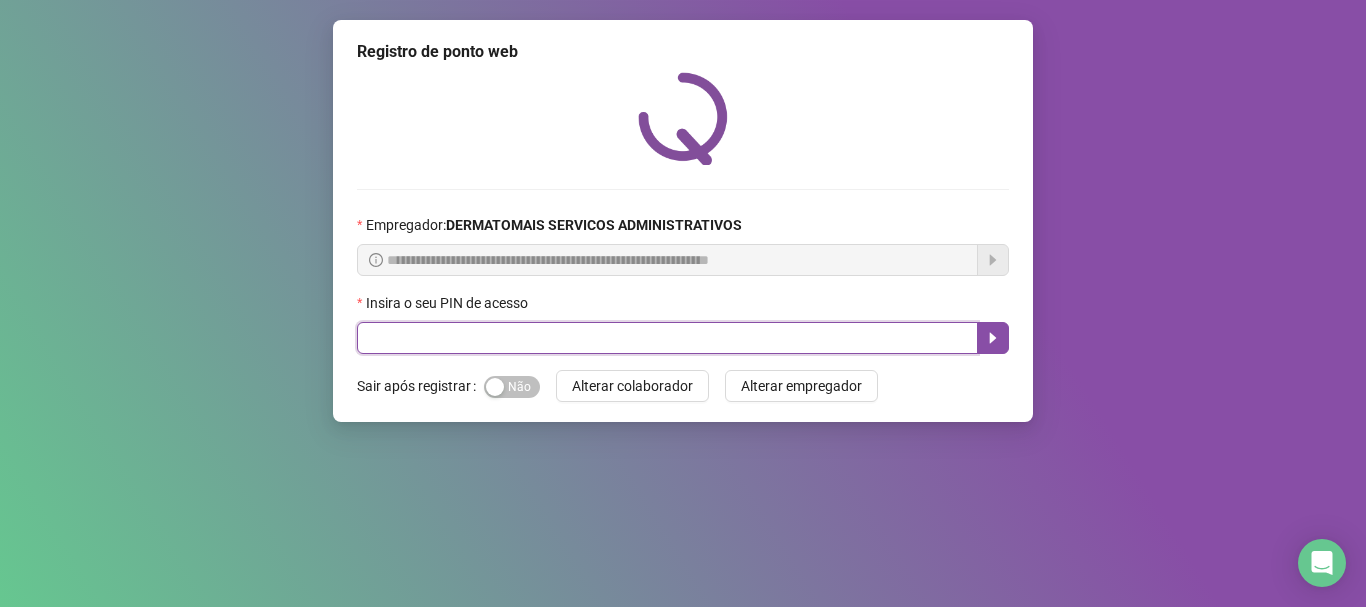 click at bounding box center (667, 338) 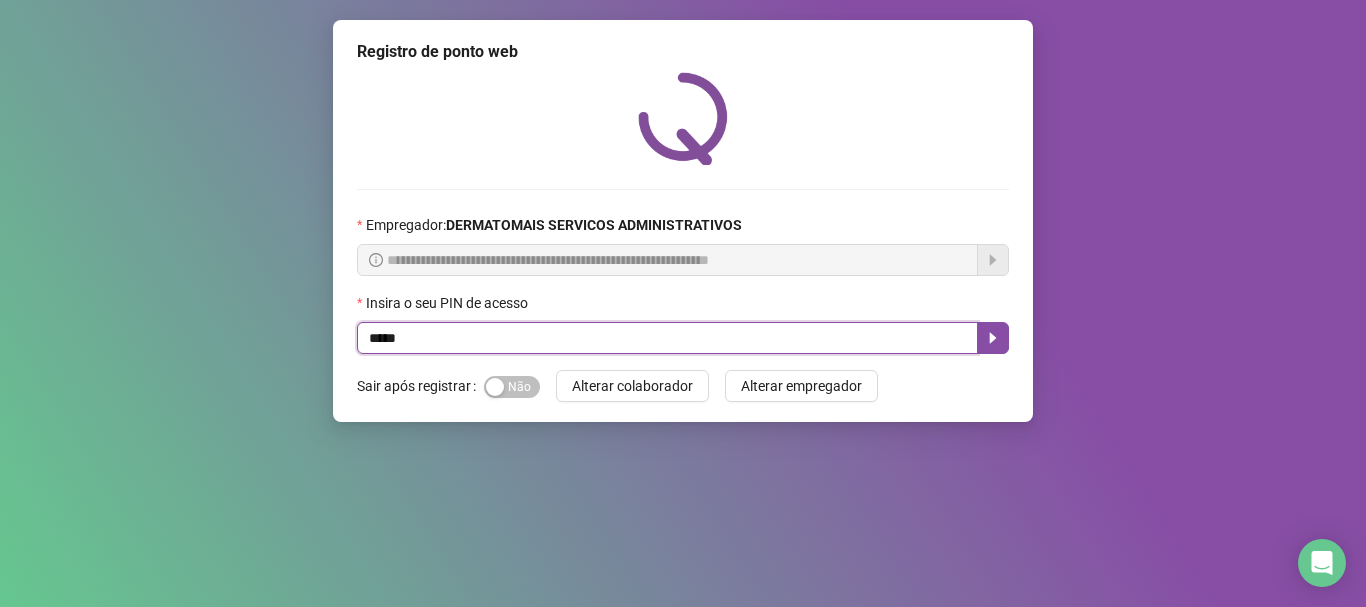 type on "*****" 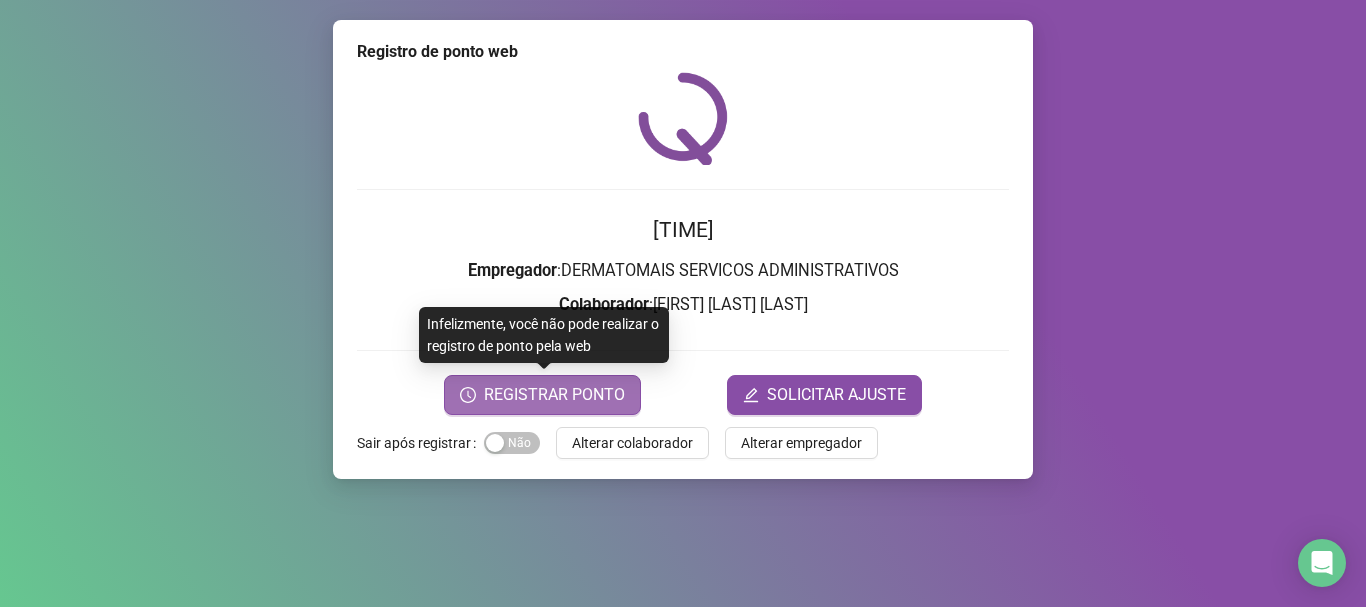 click on "REGISTRAR PONTO" at bounding box center [554, 395] 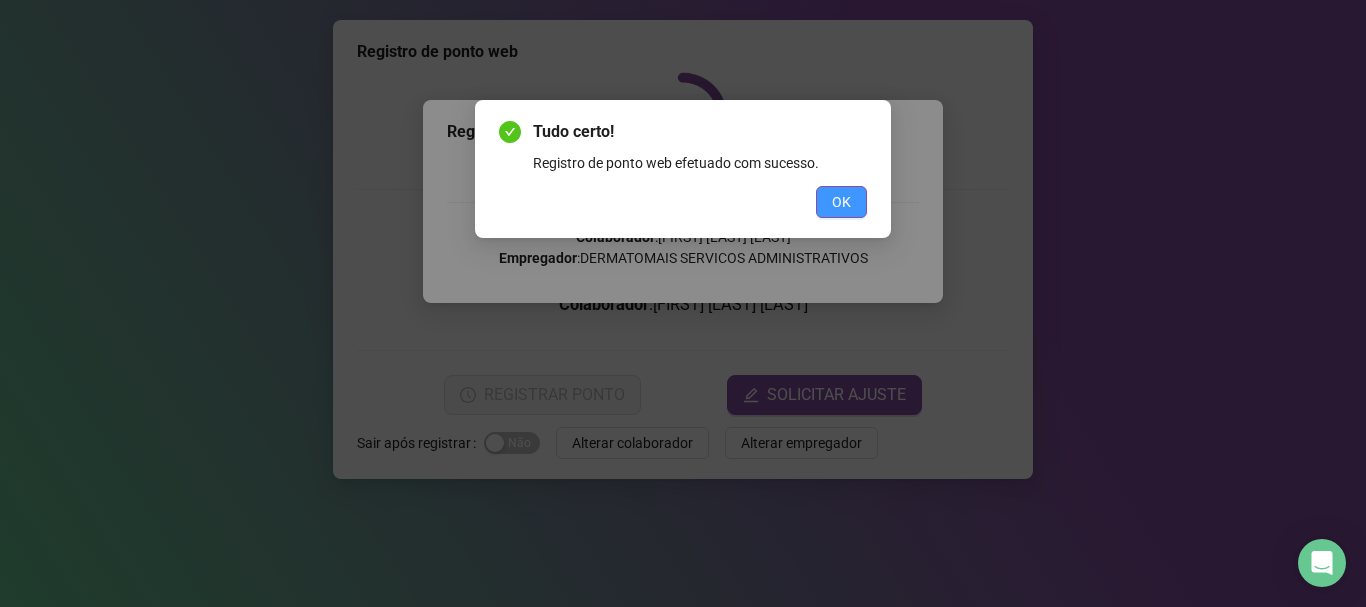 click on "OK" at bounding box center (841, 202) 